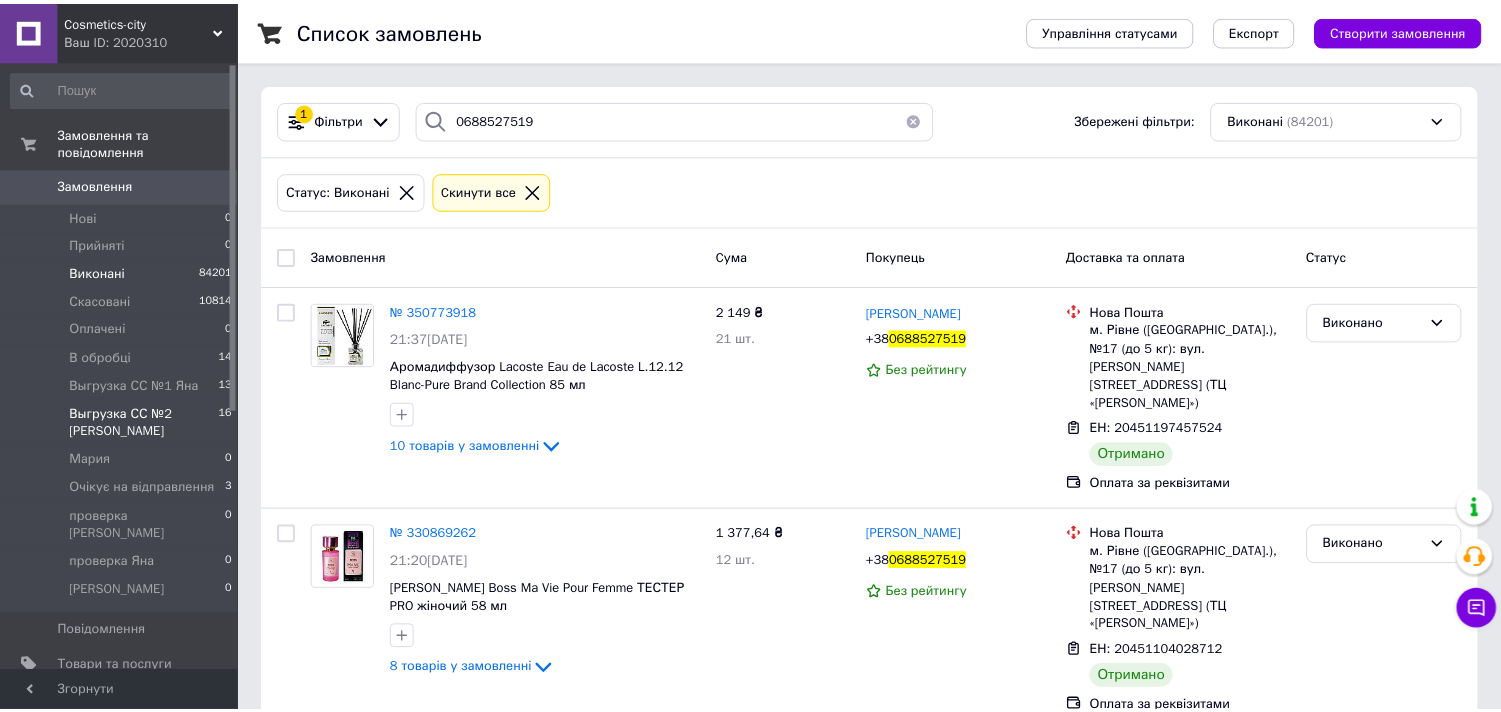 scroll, scrollTop: 0, scrollLeft: 0, axis: both 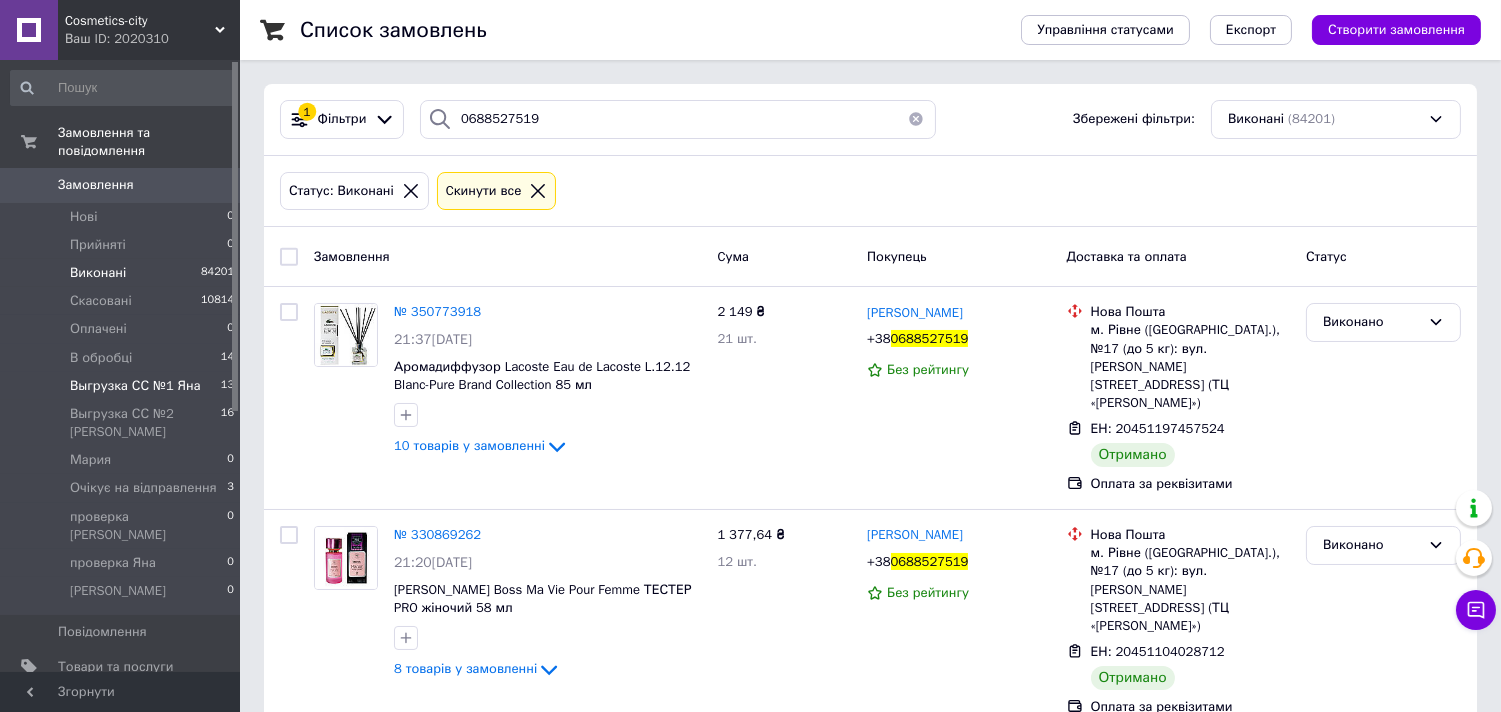 click on "Выгрузка СС №1 Яна" at bounding box center [135, 386] 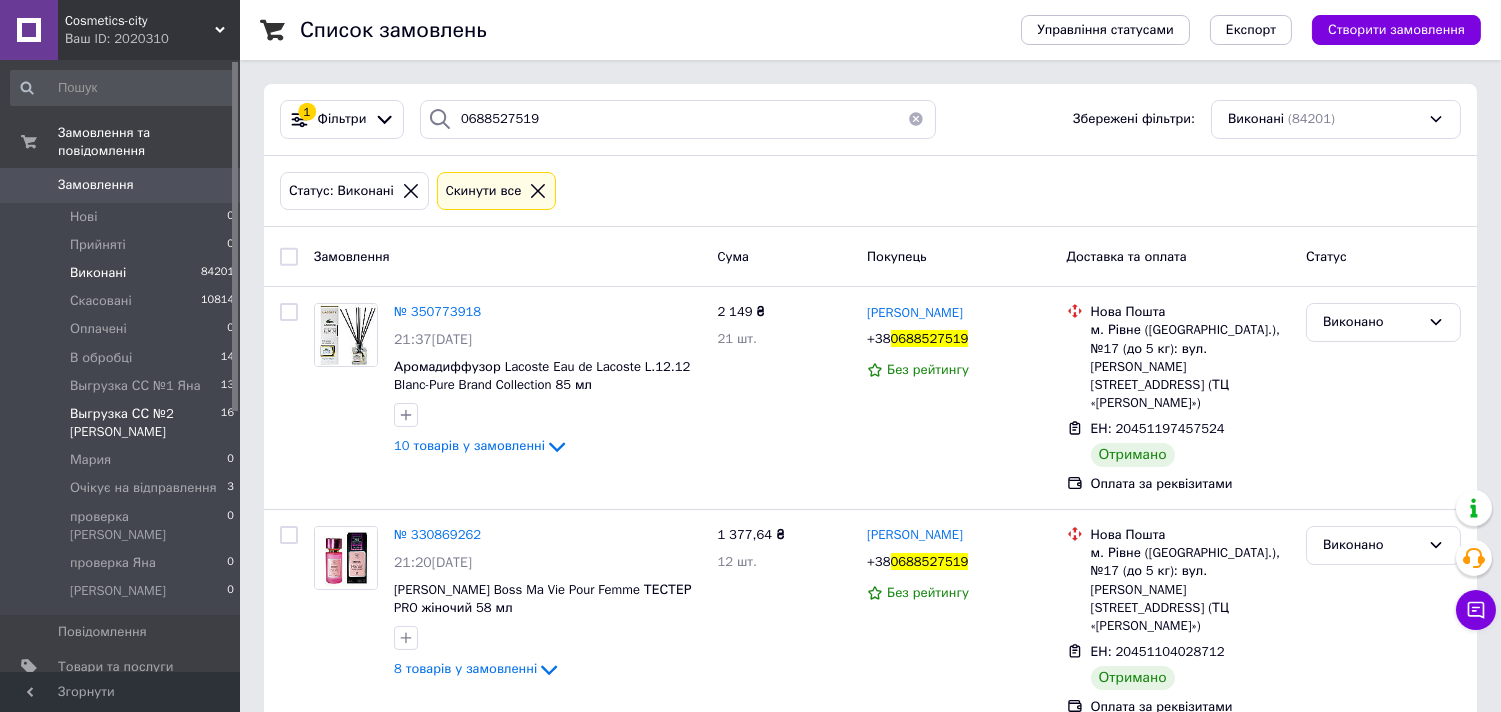 type 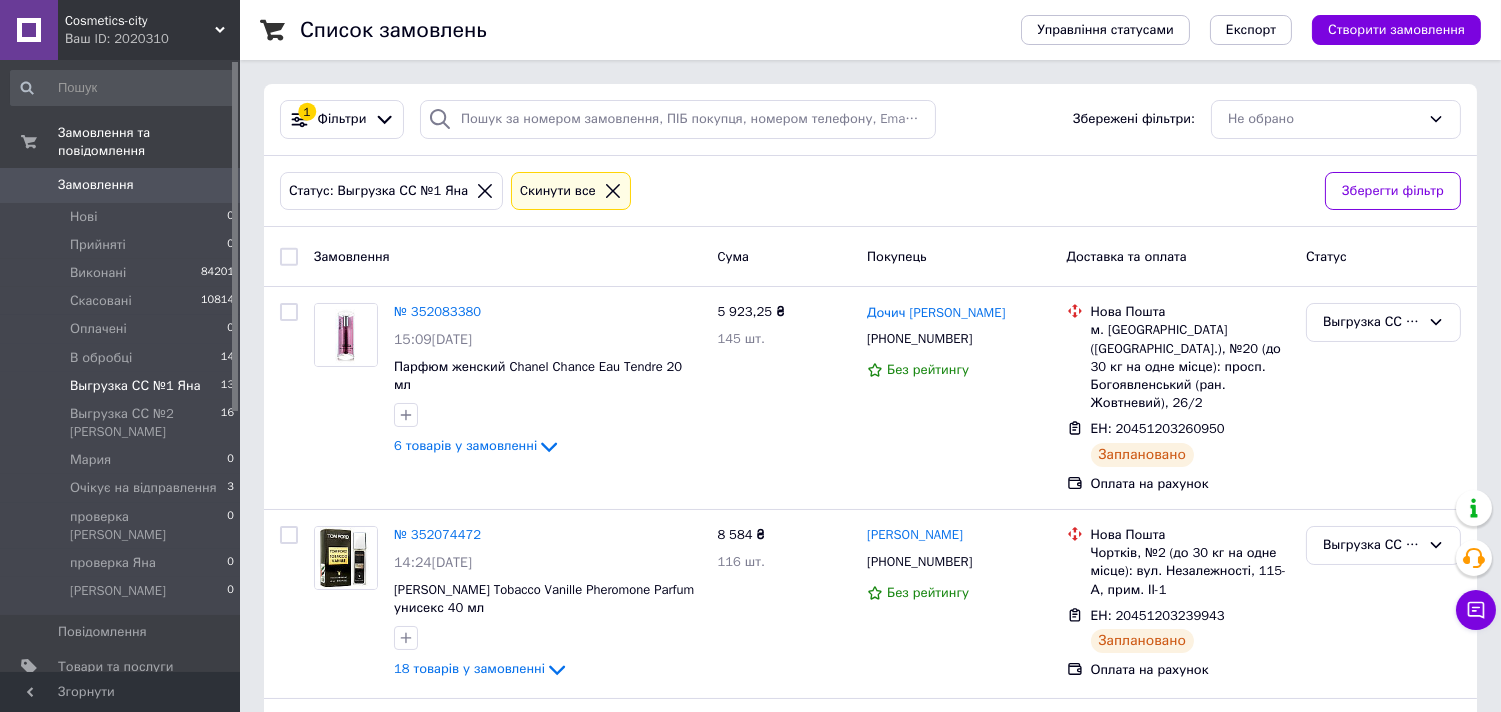 click at bounding box center [289, 256] 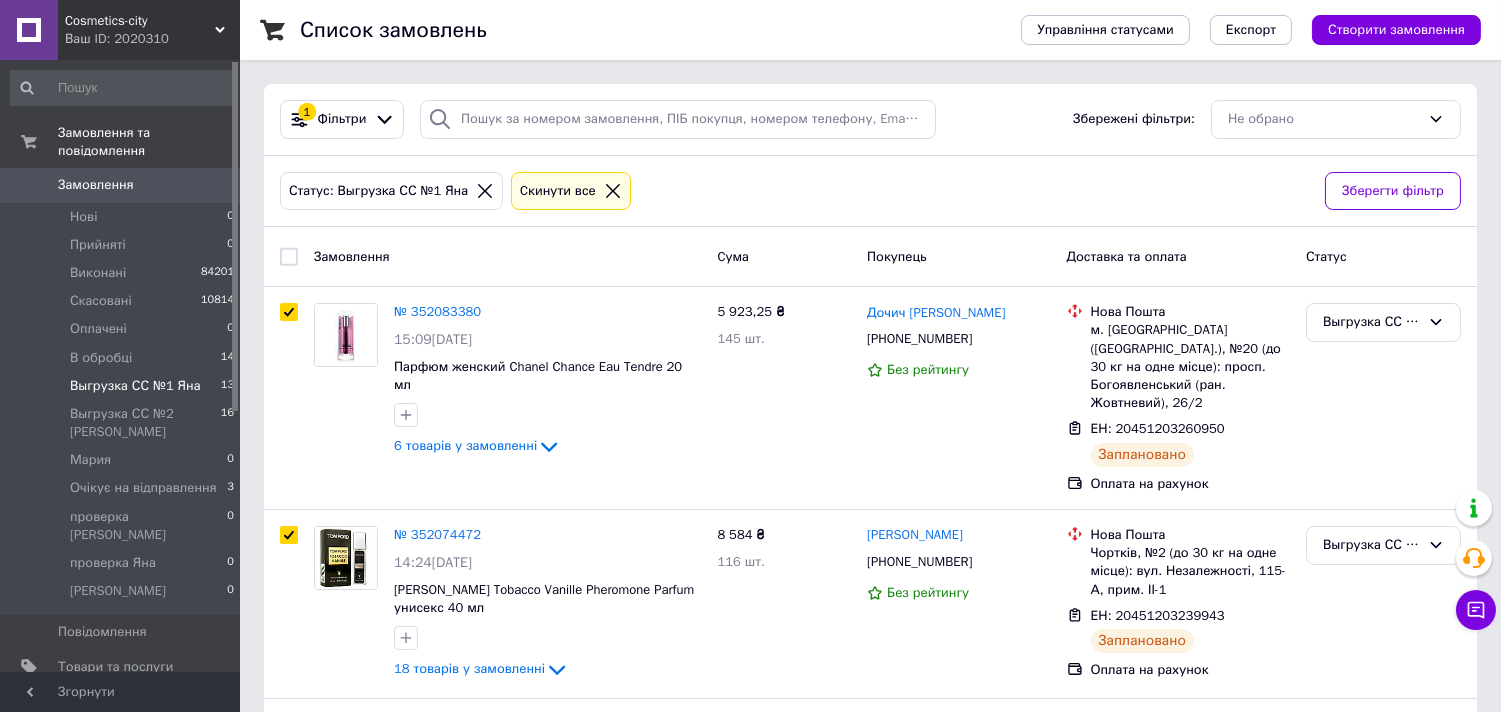 checkbox on "true" 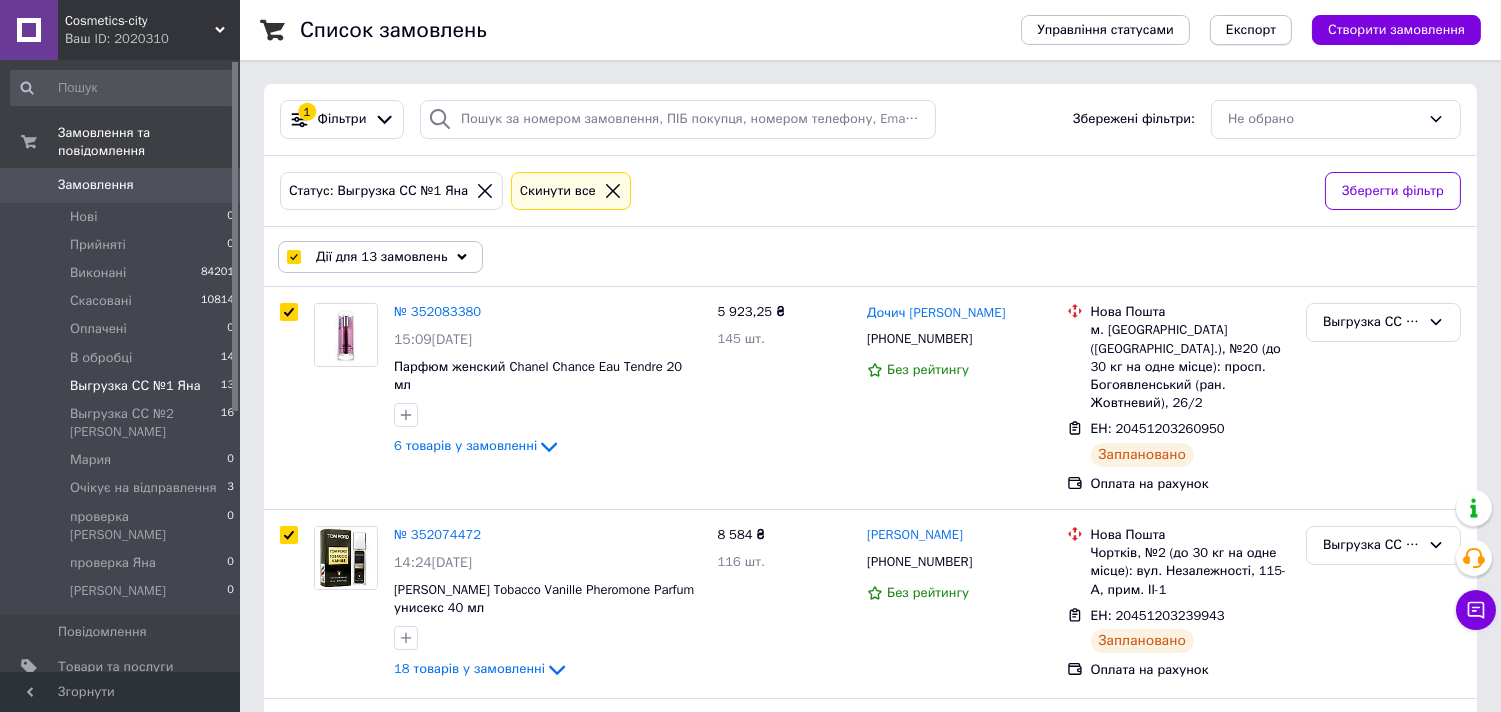 click on "Експорт" at bounding box center [1251, 30] 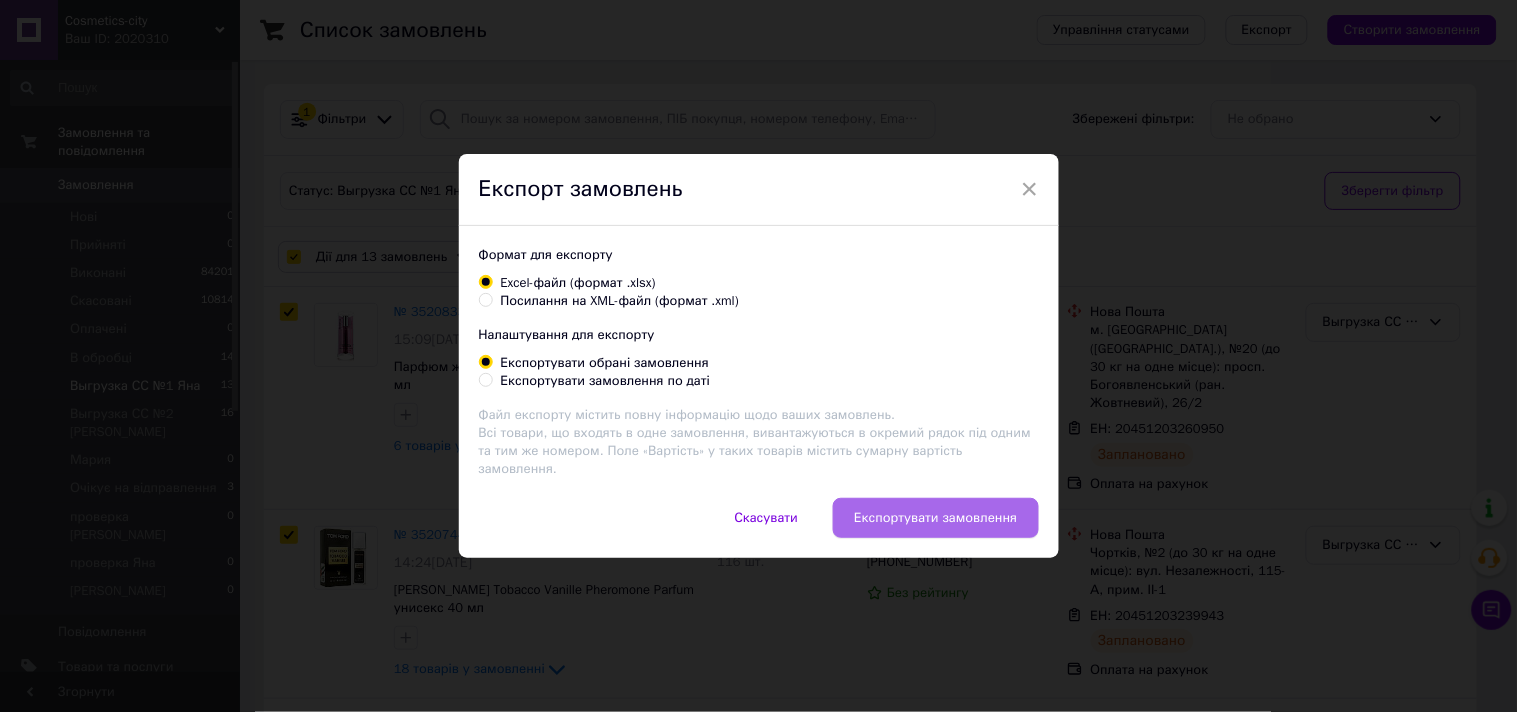 click on "Експортувати замовлення" at bounding box center [935, 518] 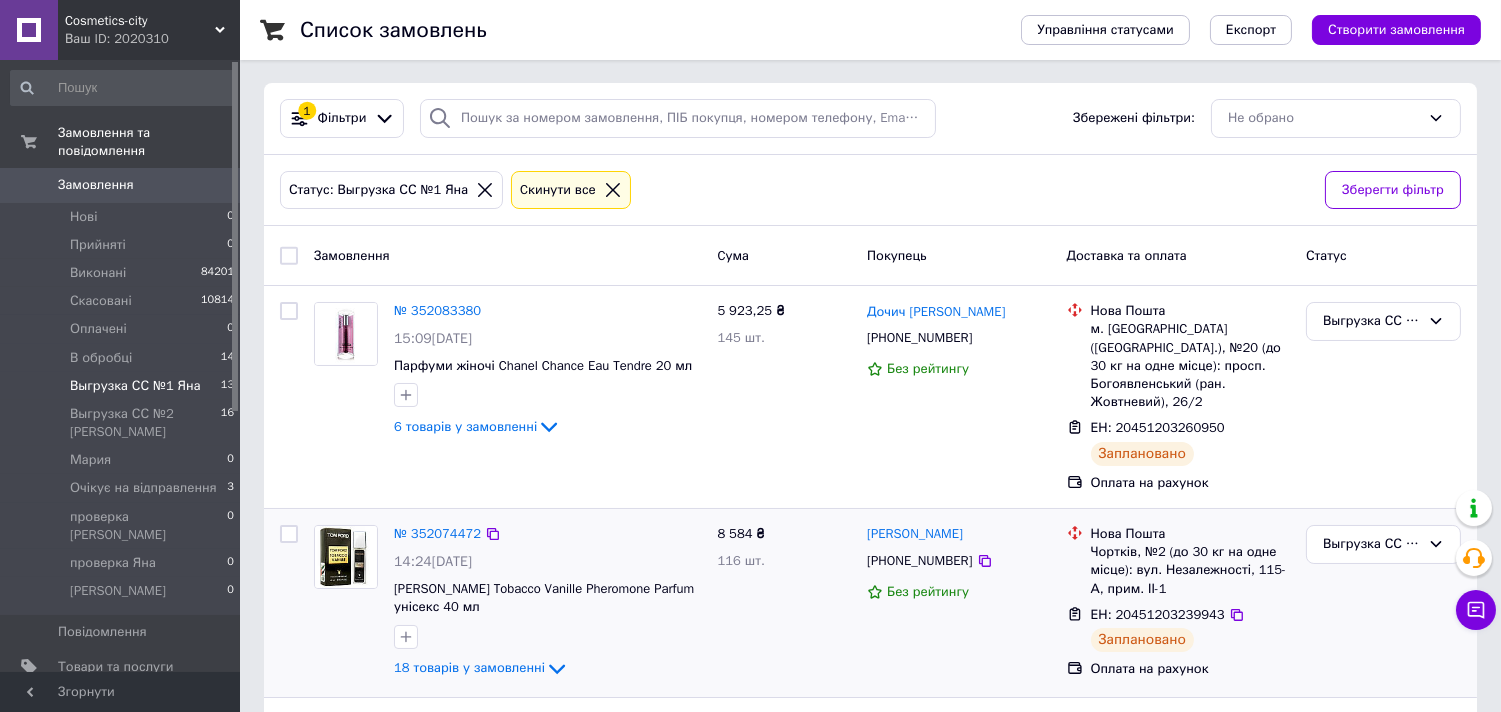 scroll, scrollTop: 296, scrollLeft: 0, axis: vertical 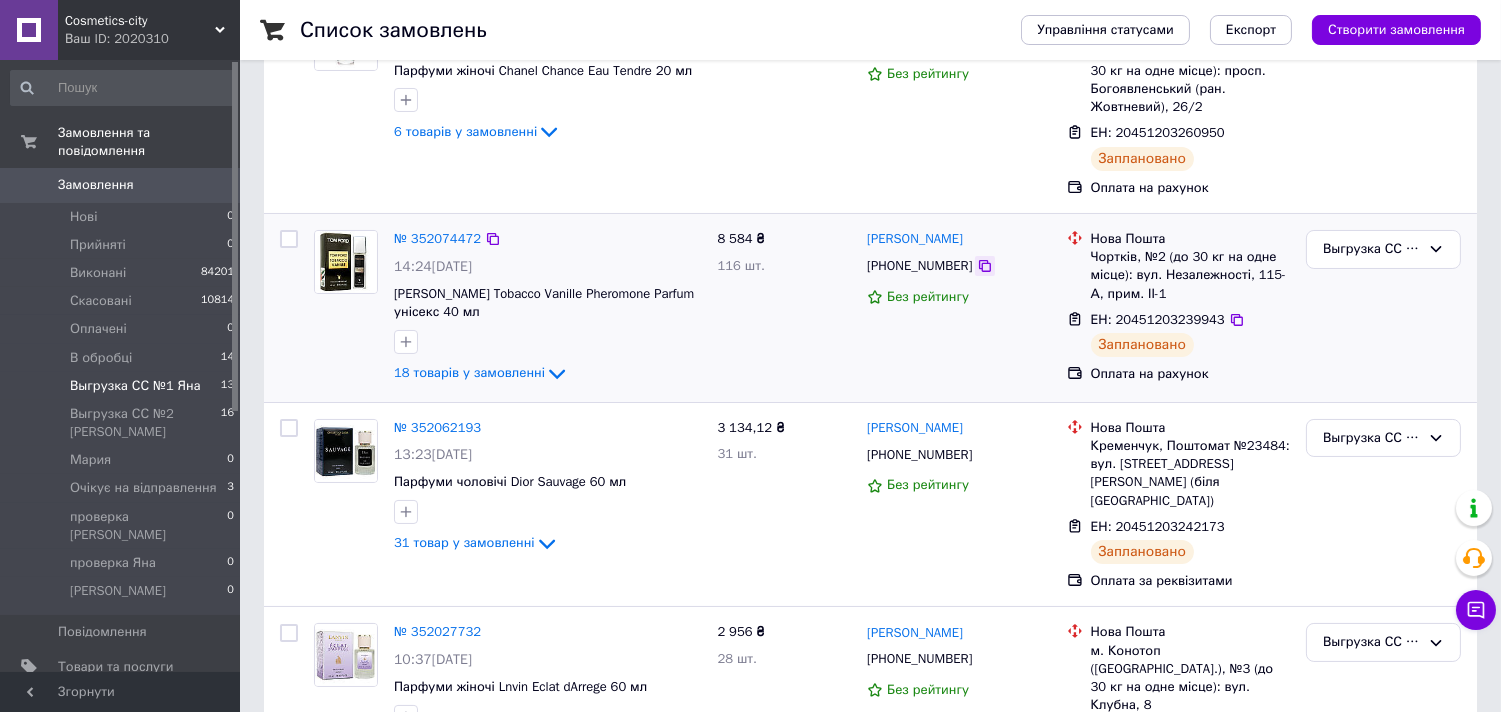 click 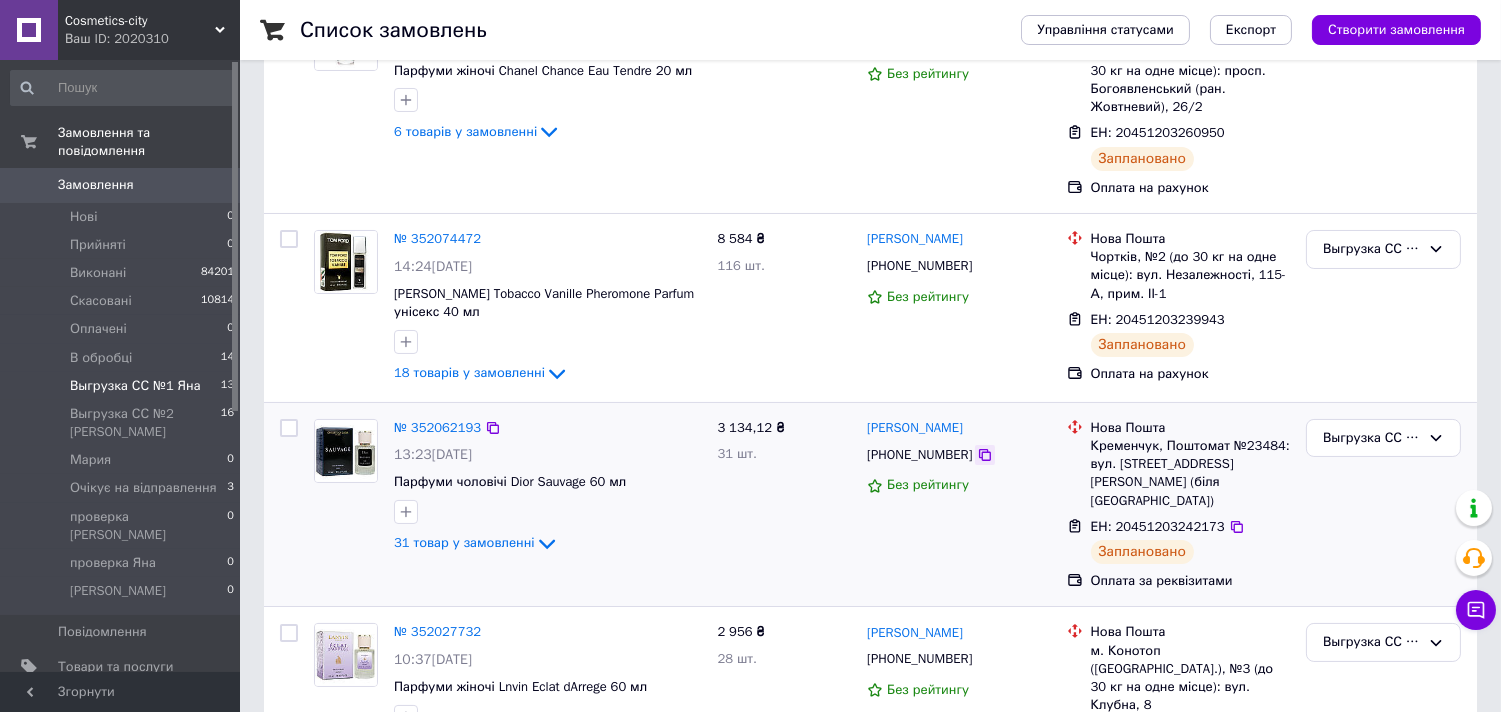 click 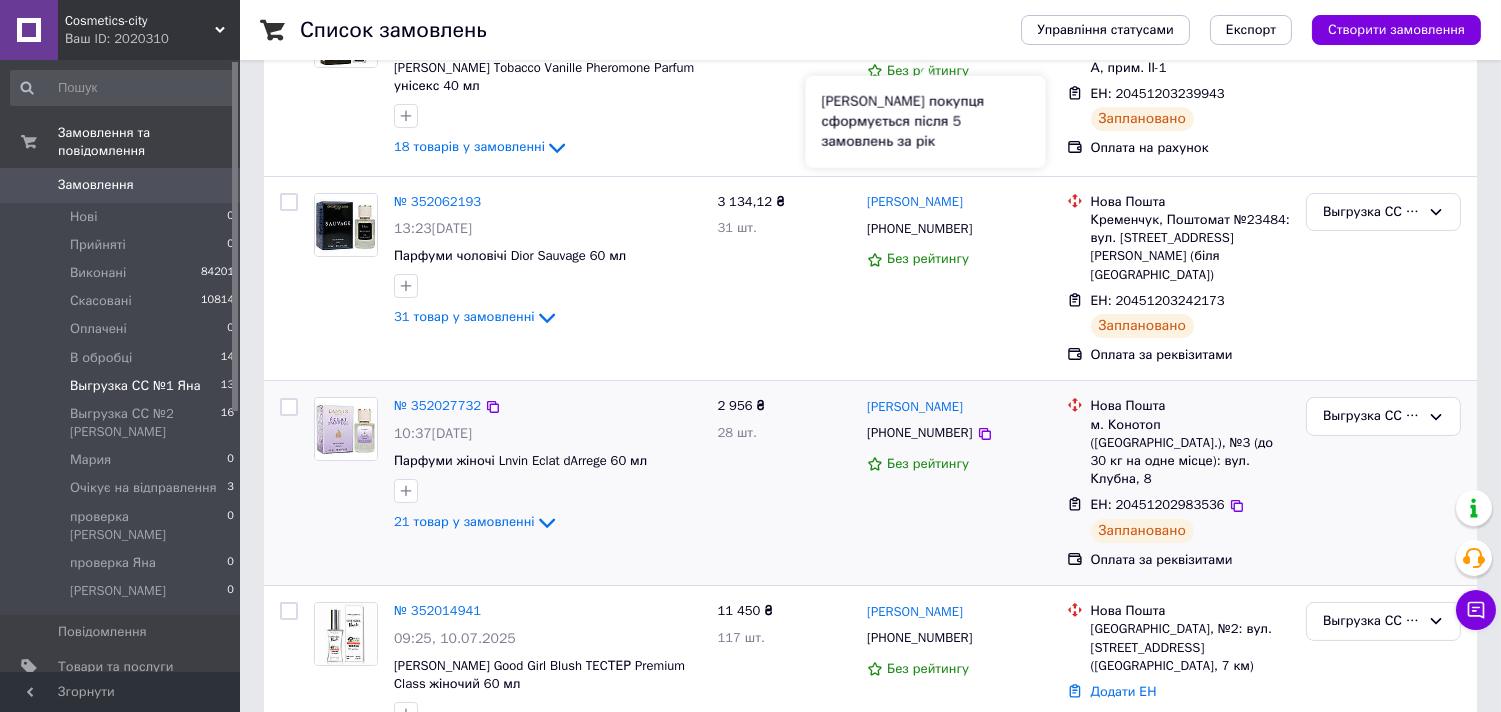 scroll, scrollTop: 666, scrollLeft: 0, axis: vertical 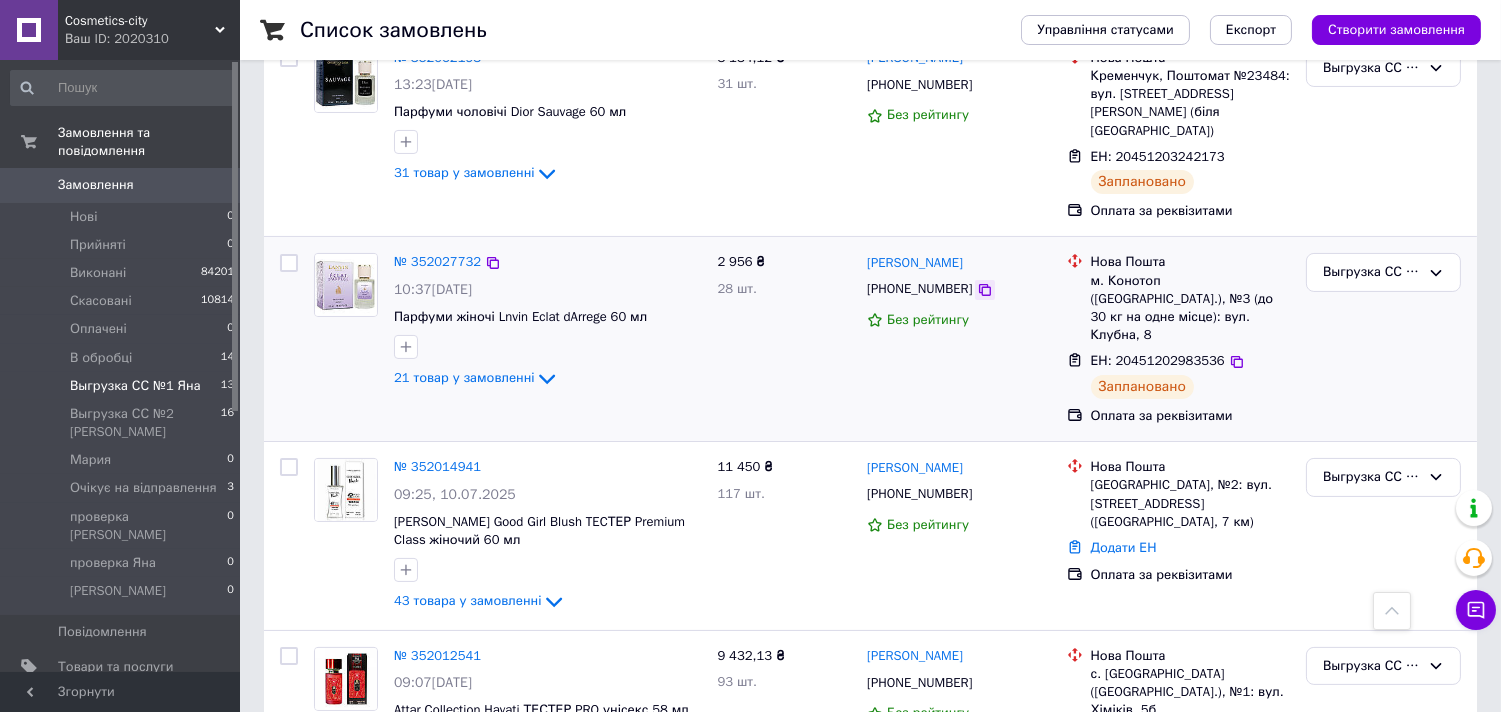 click 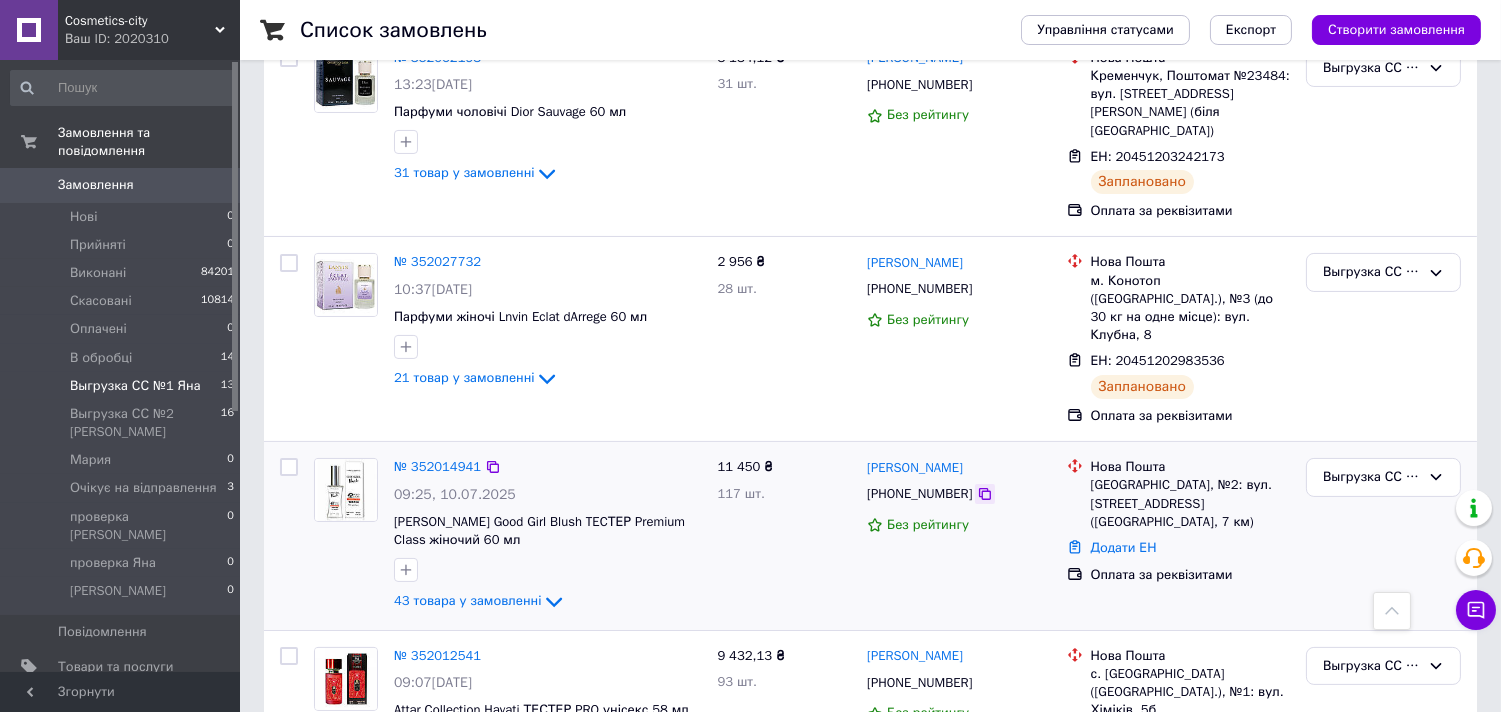 click 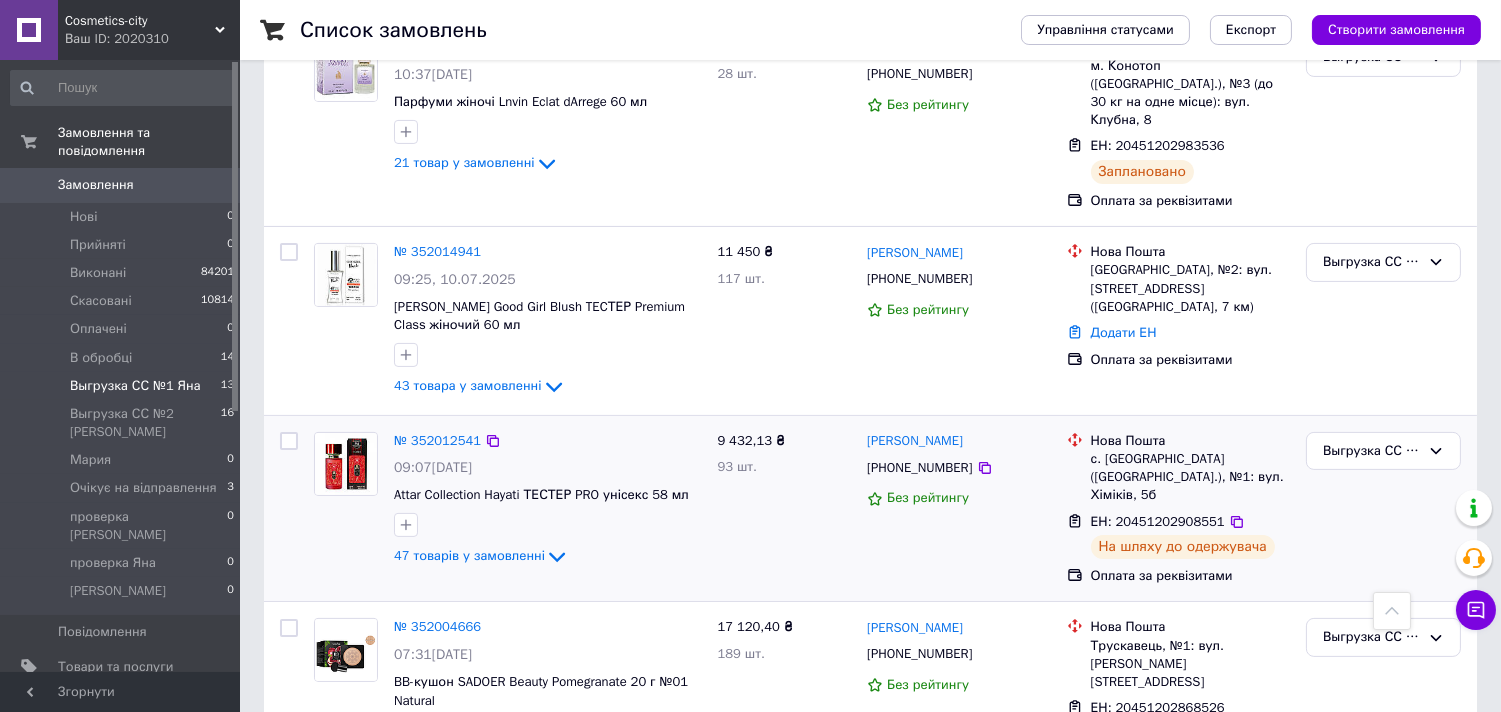 scroll, scrollTop: 1036, scrollLeft: 0, axis: vertical 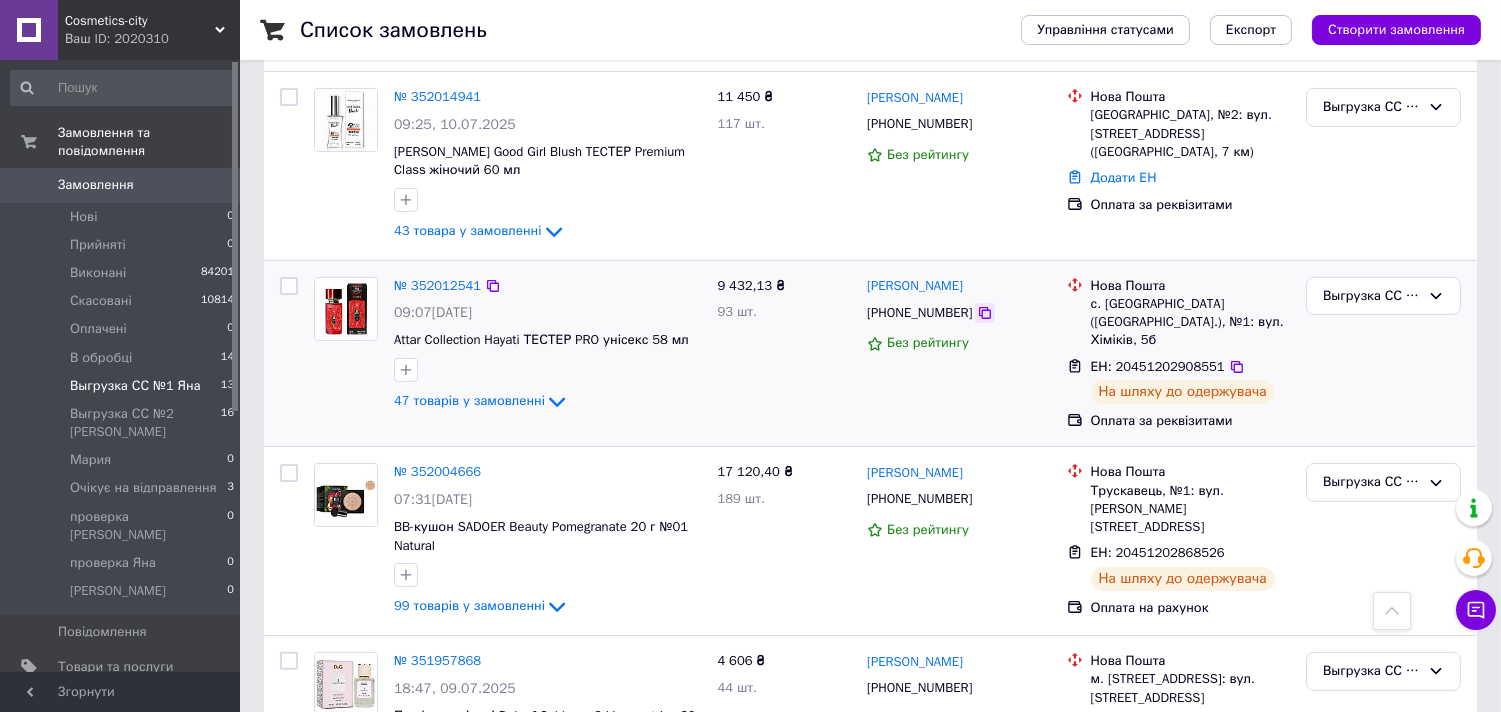 click 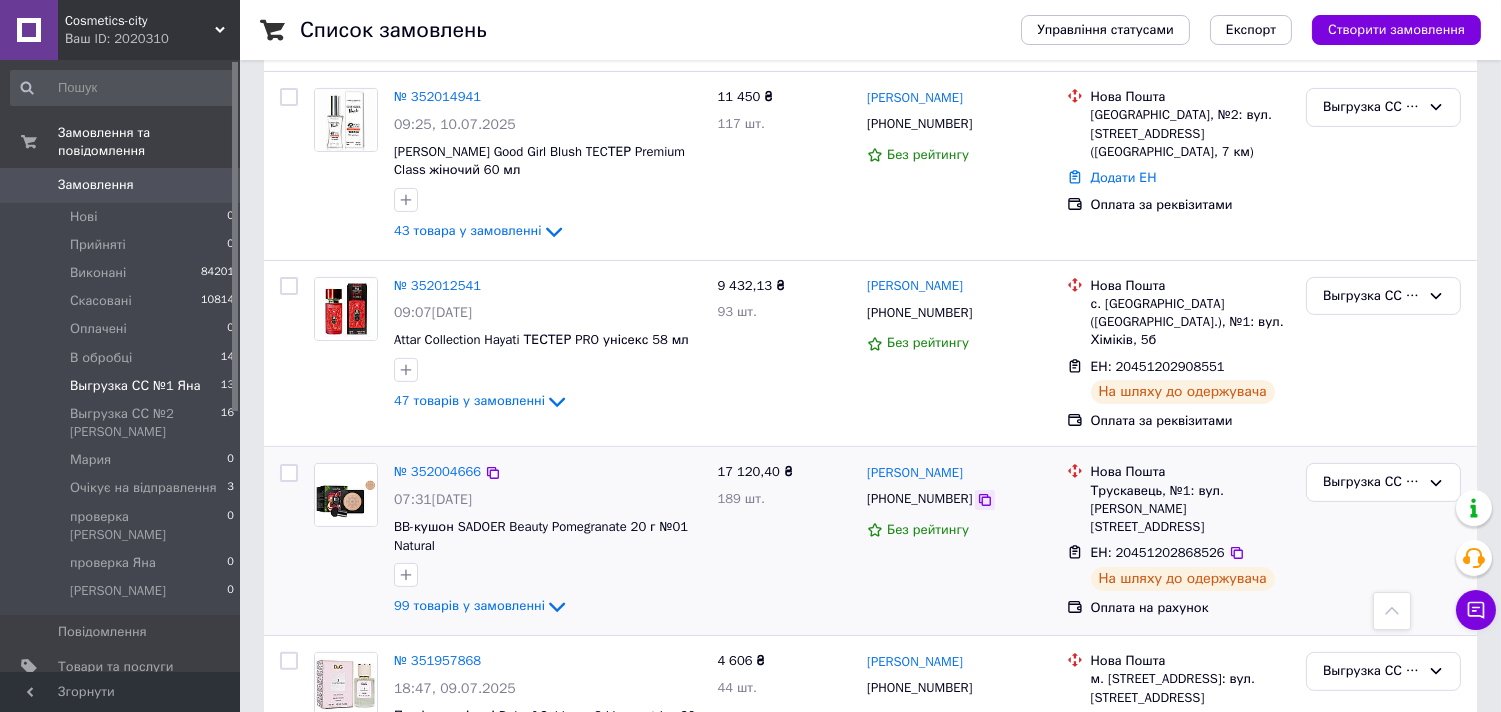 click 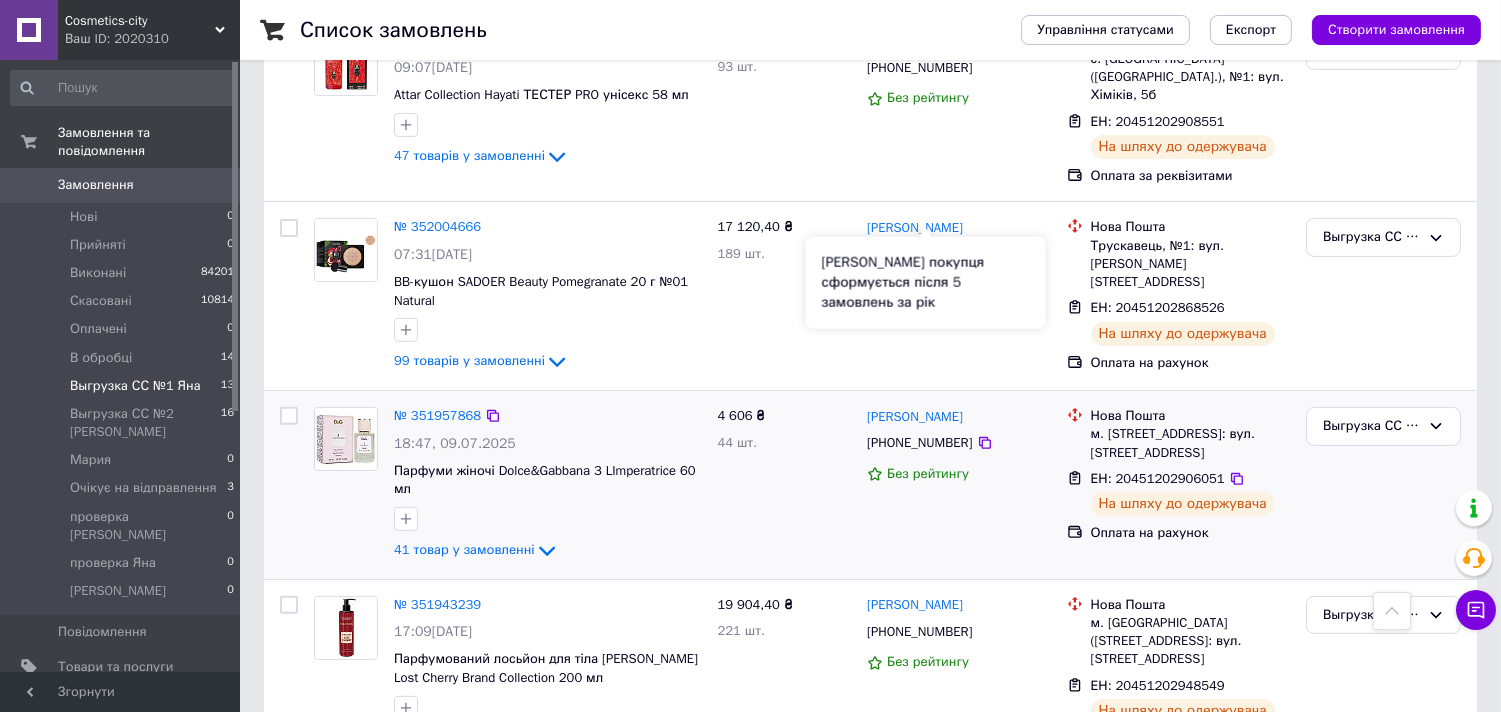 scroll, scrollTop: 1407, scrollLeft: 0, axis: vertical 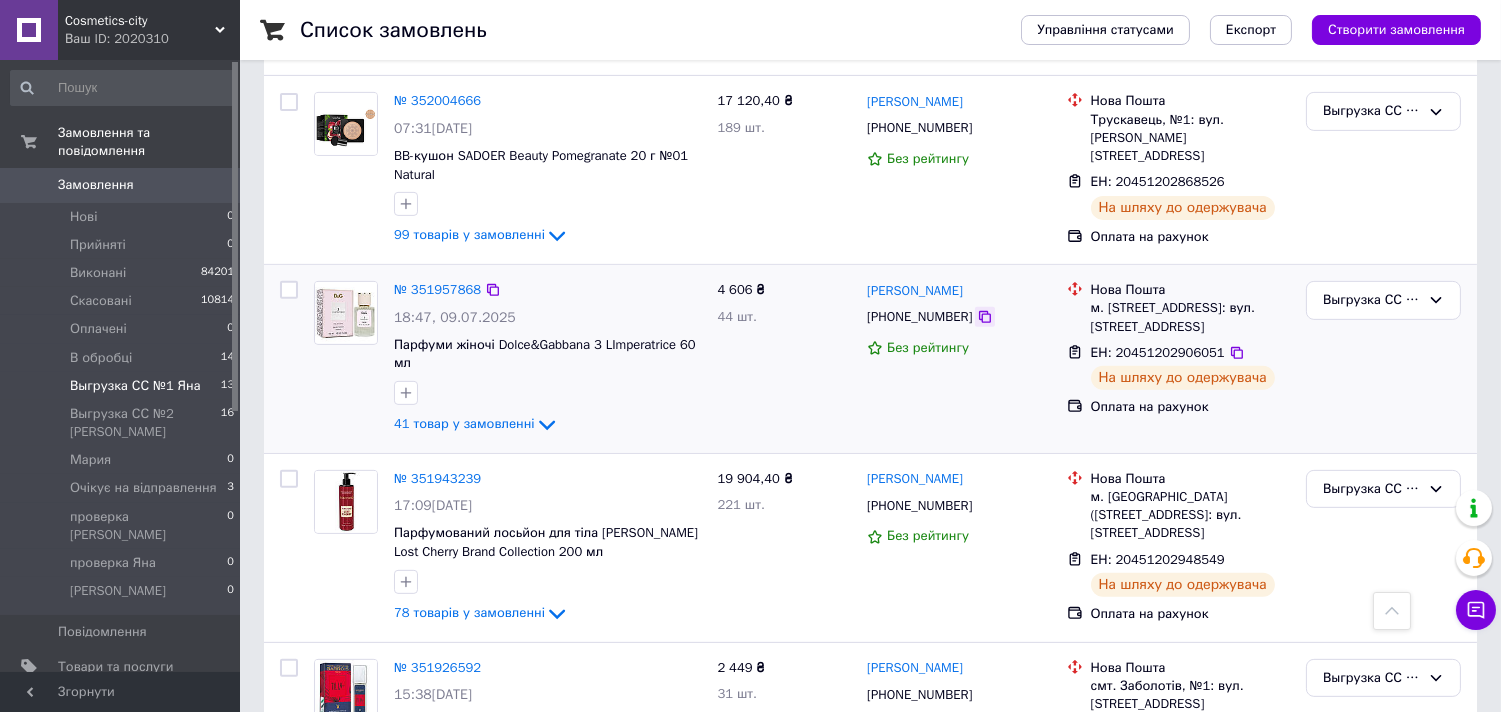 click 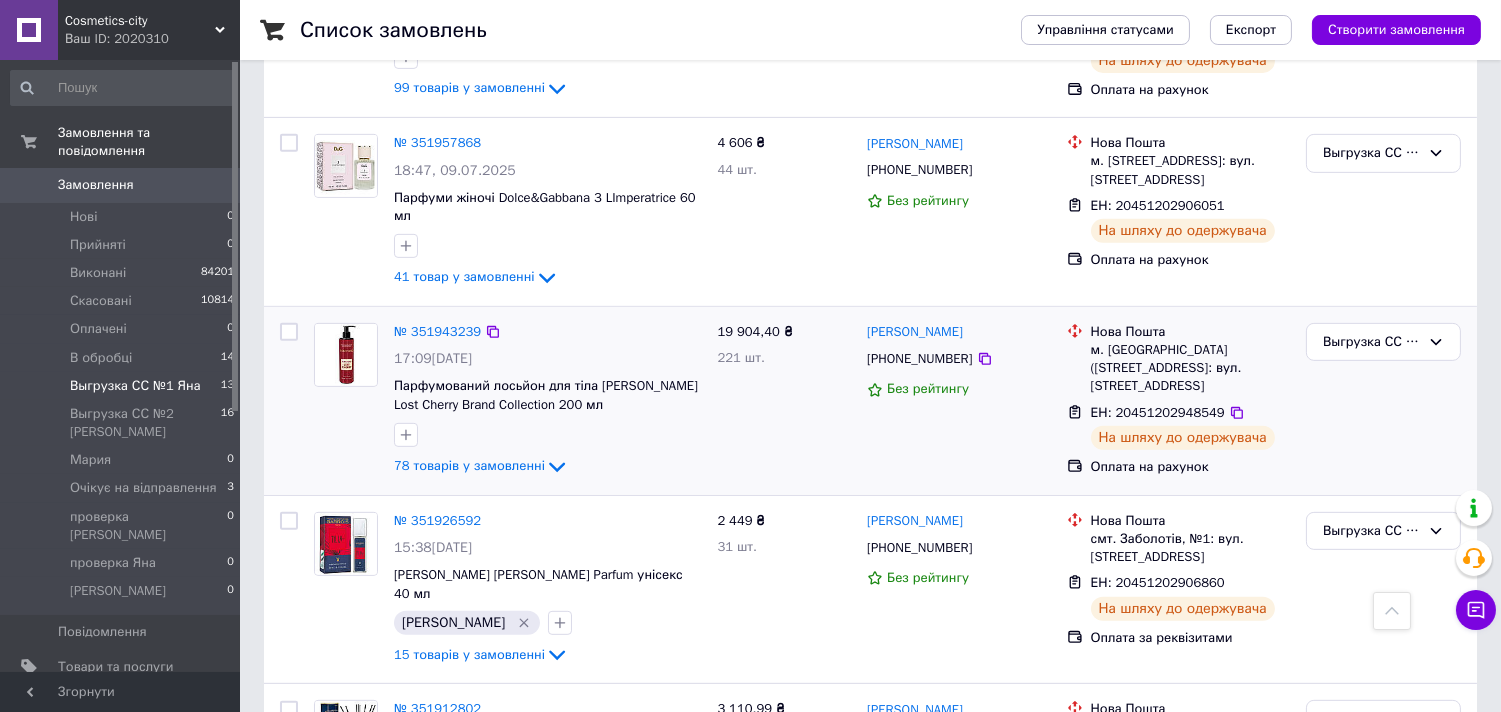 scroll, scrollTop: 1555, scrollLeft: 0, axis: vertical 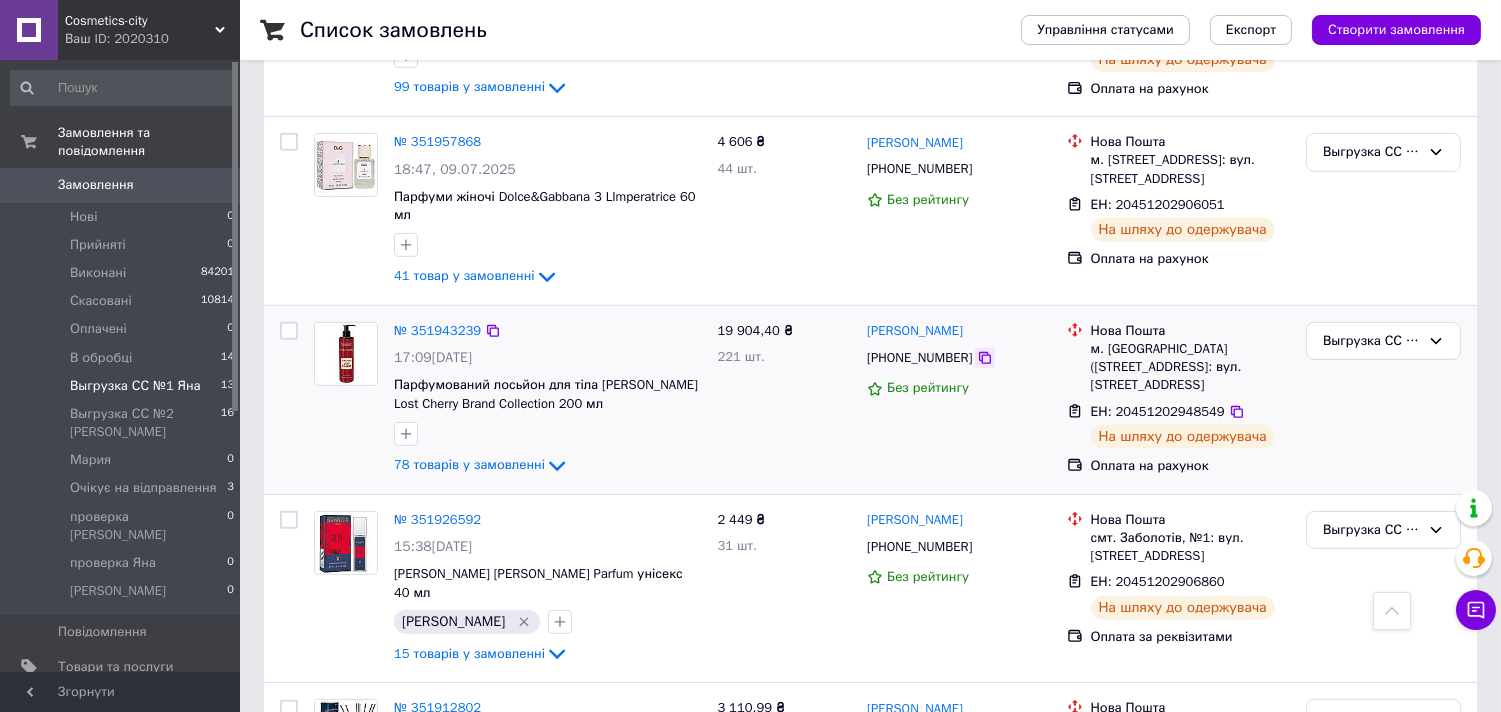 click 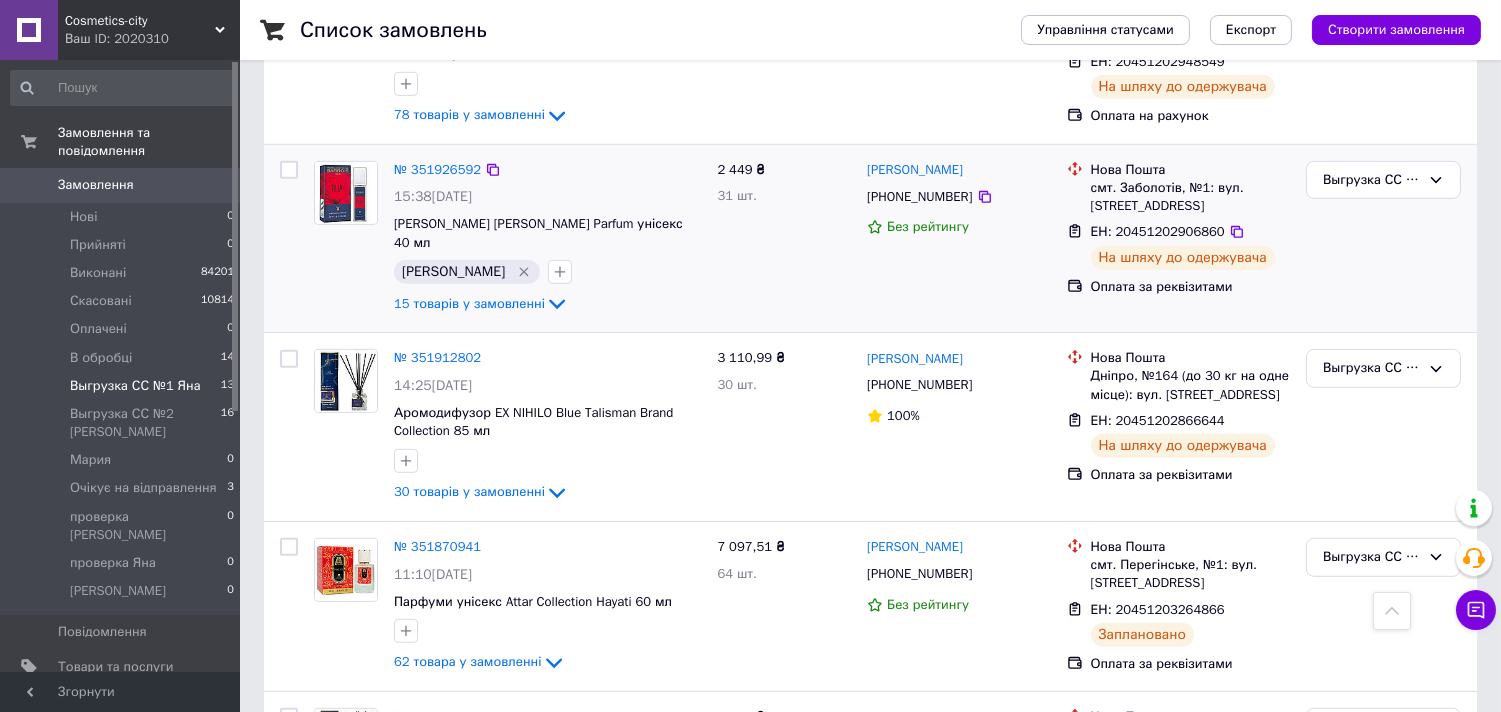 scroll, scrollTop: 1925, scrollLeft: 0, axis: vertical 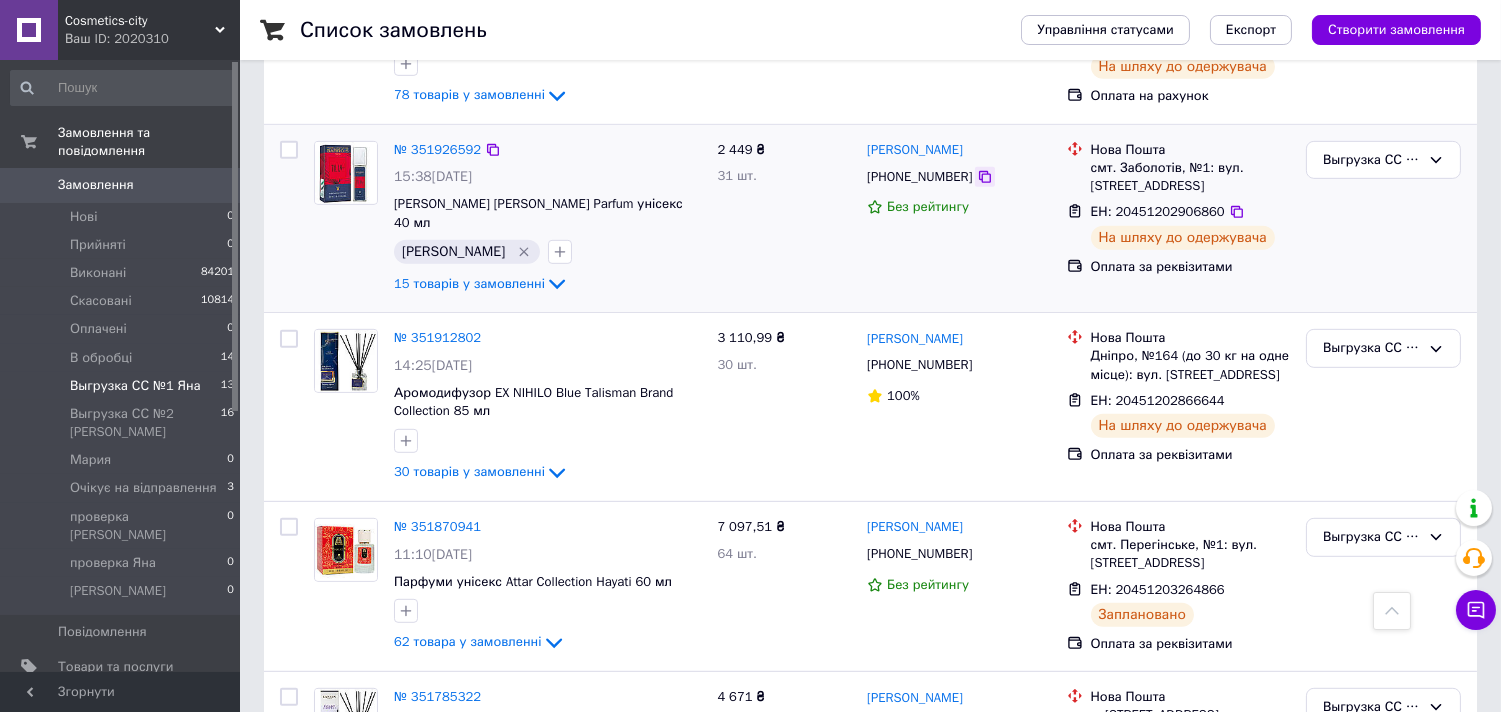 click 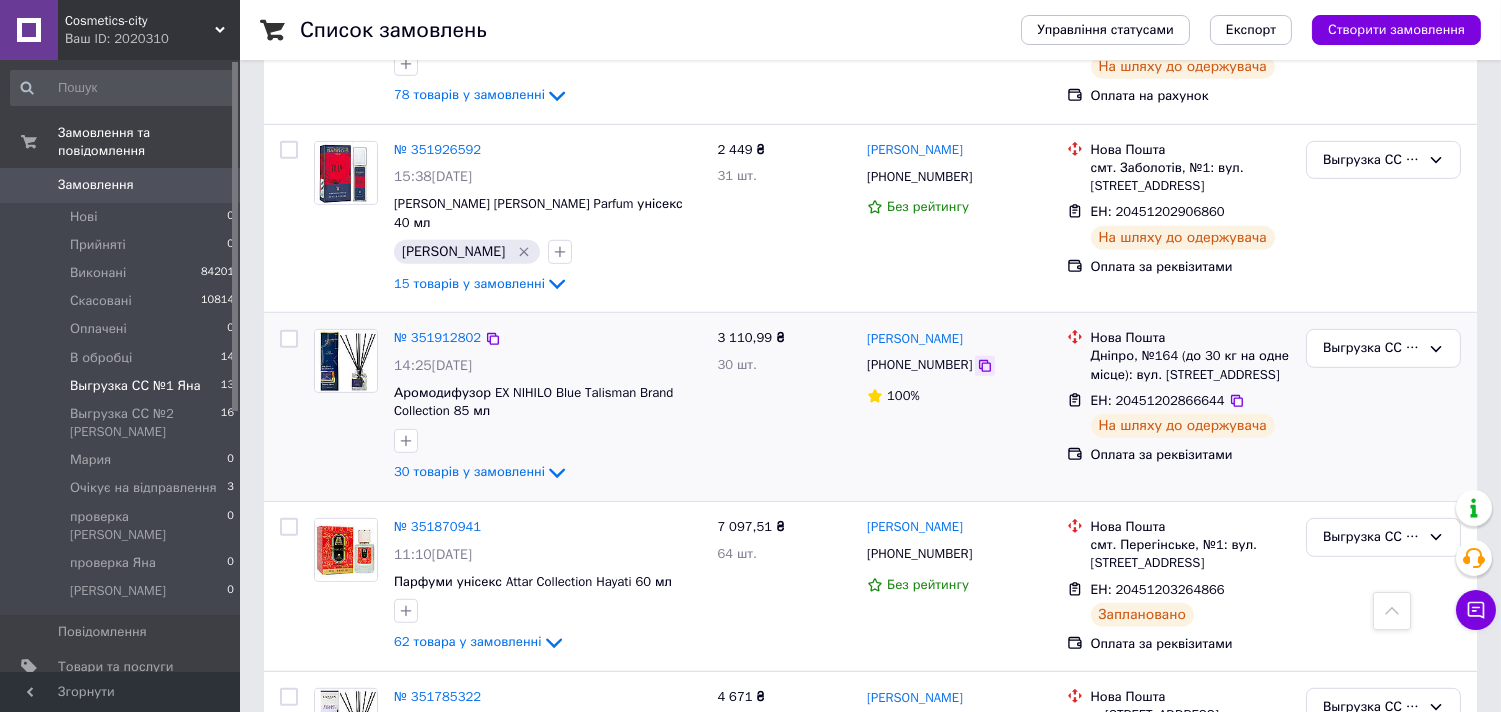 click 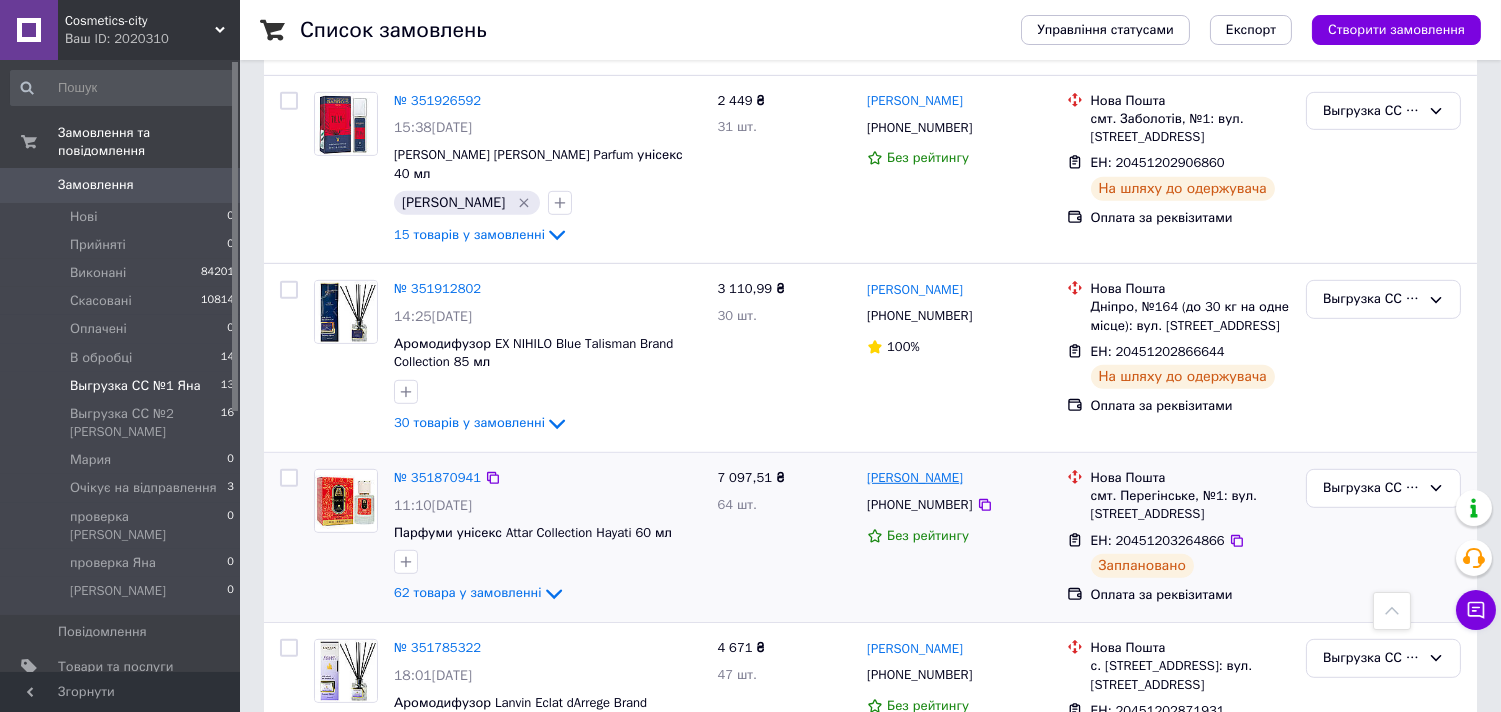 scroll, scrollTop: 2026, scrollLeft: 0, axis: vertical 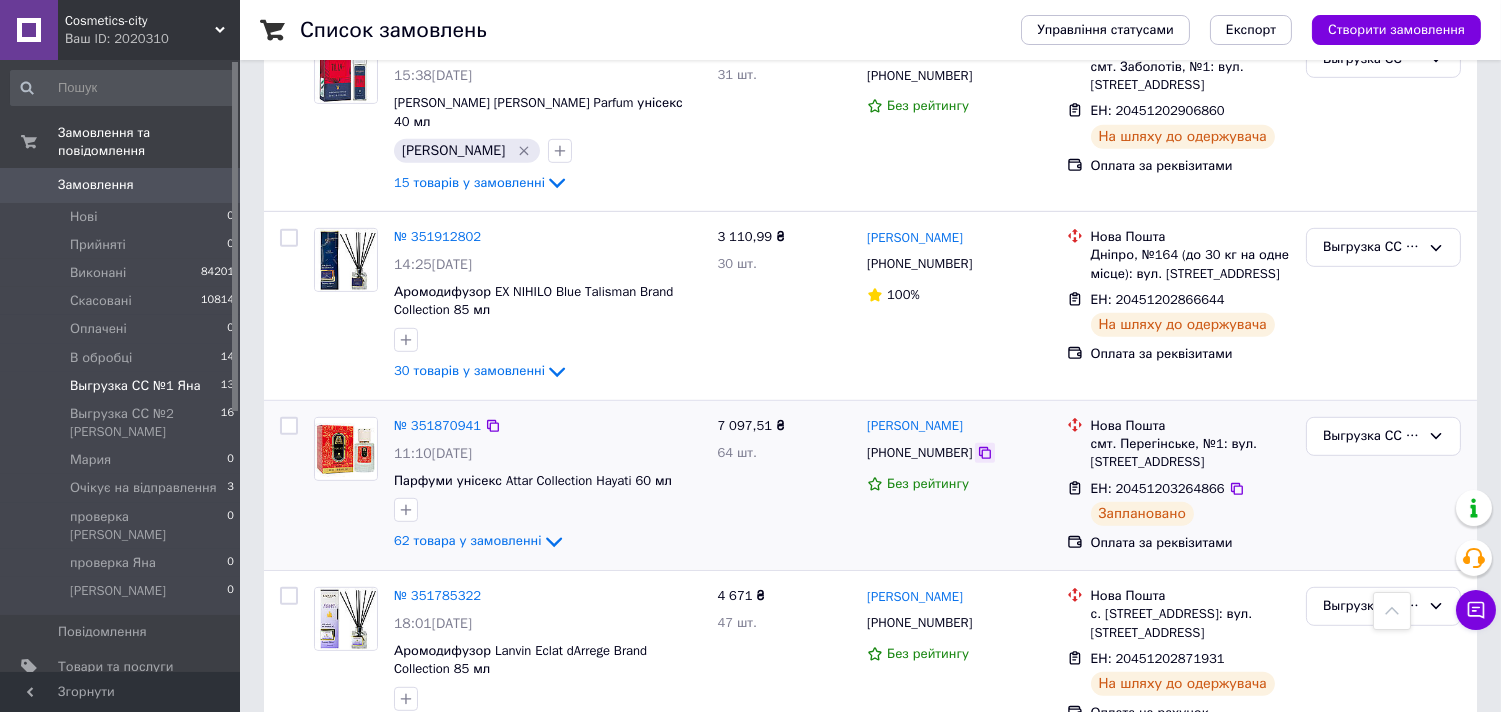 click 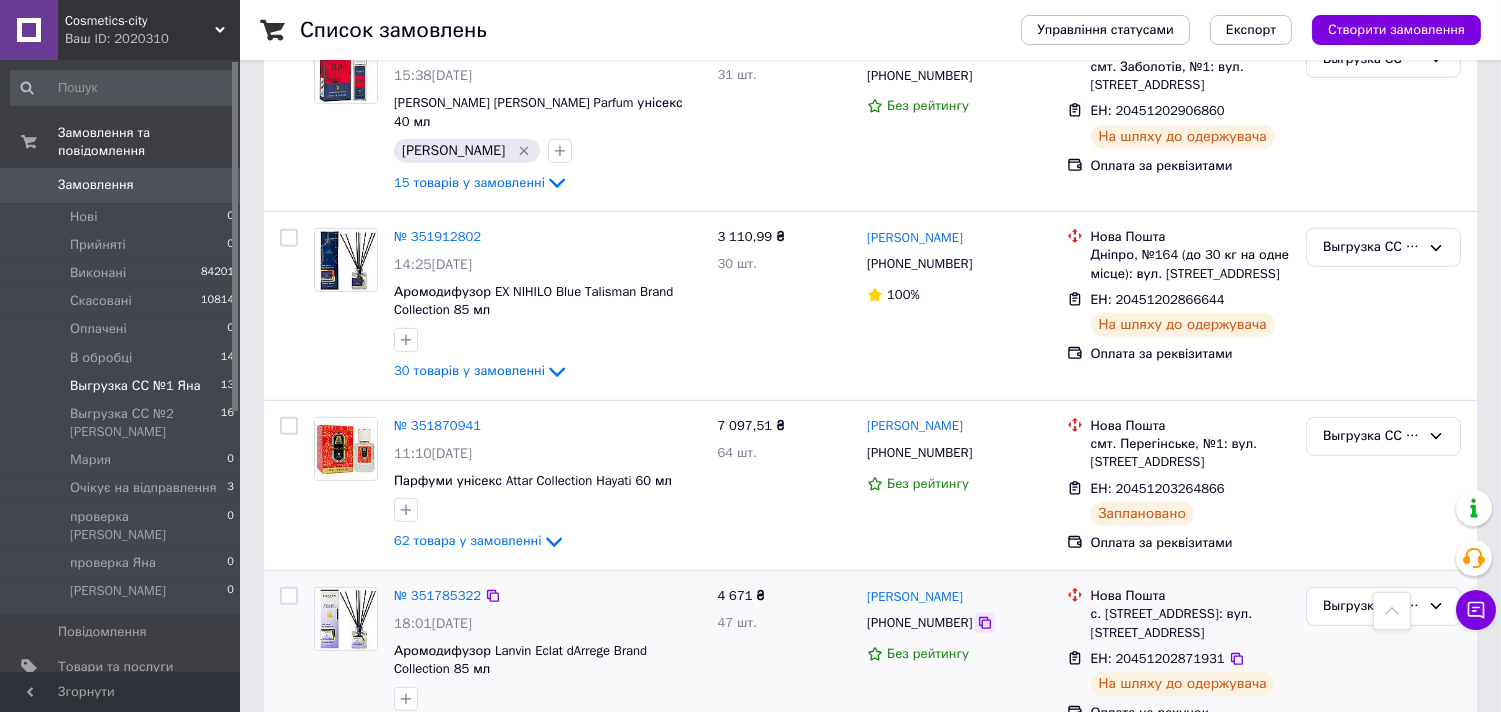 click 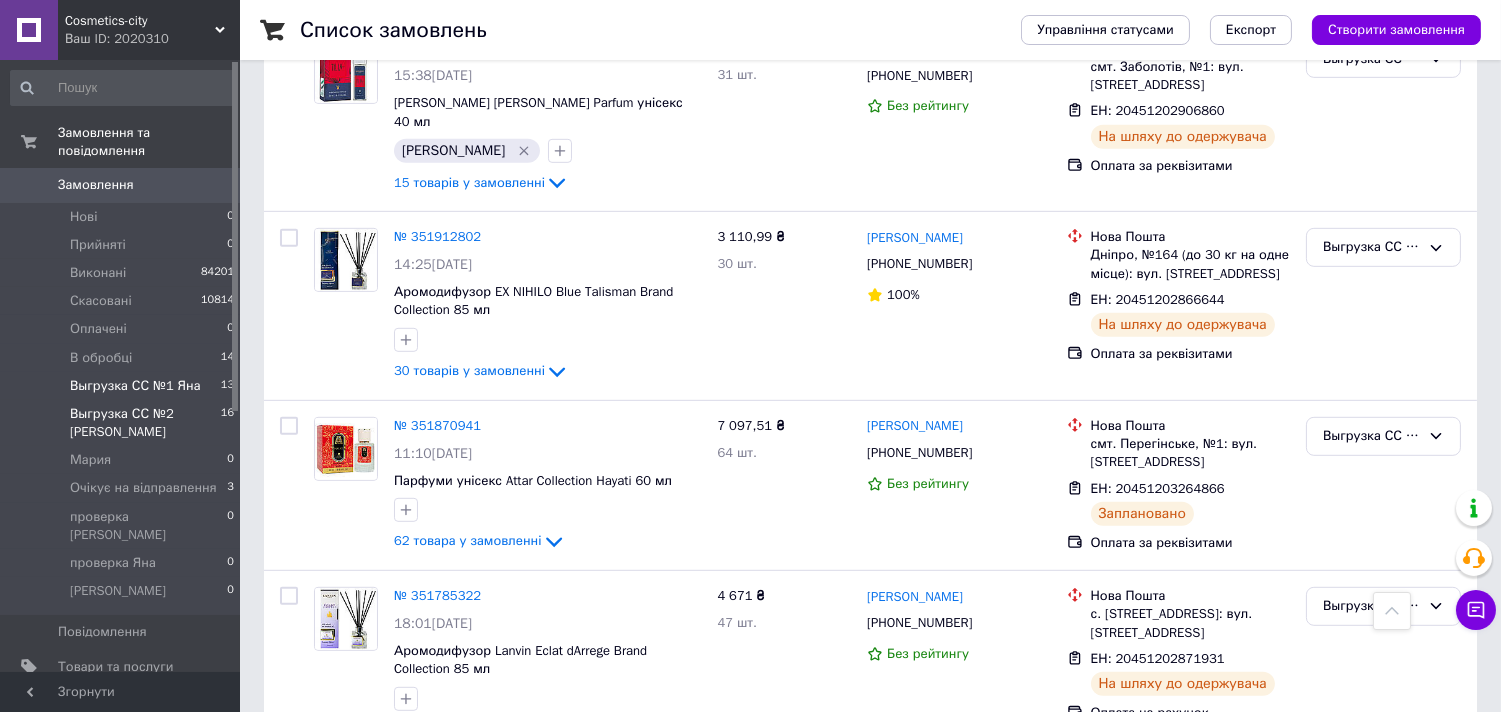 click on "Выгрузка СС №2 [PERSON_NAME]" at bounding box center (145, 423) 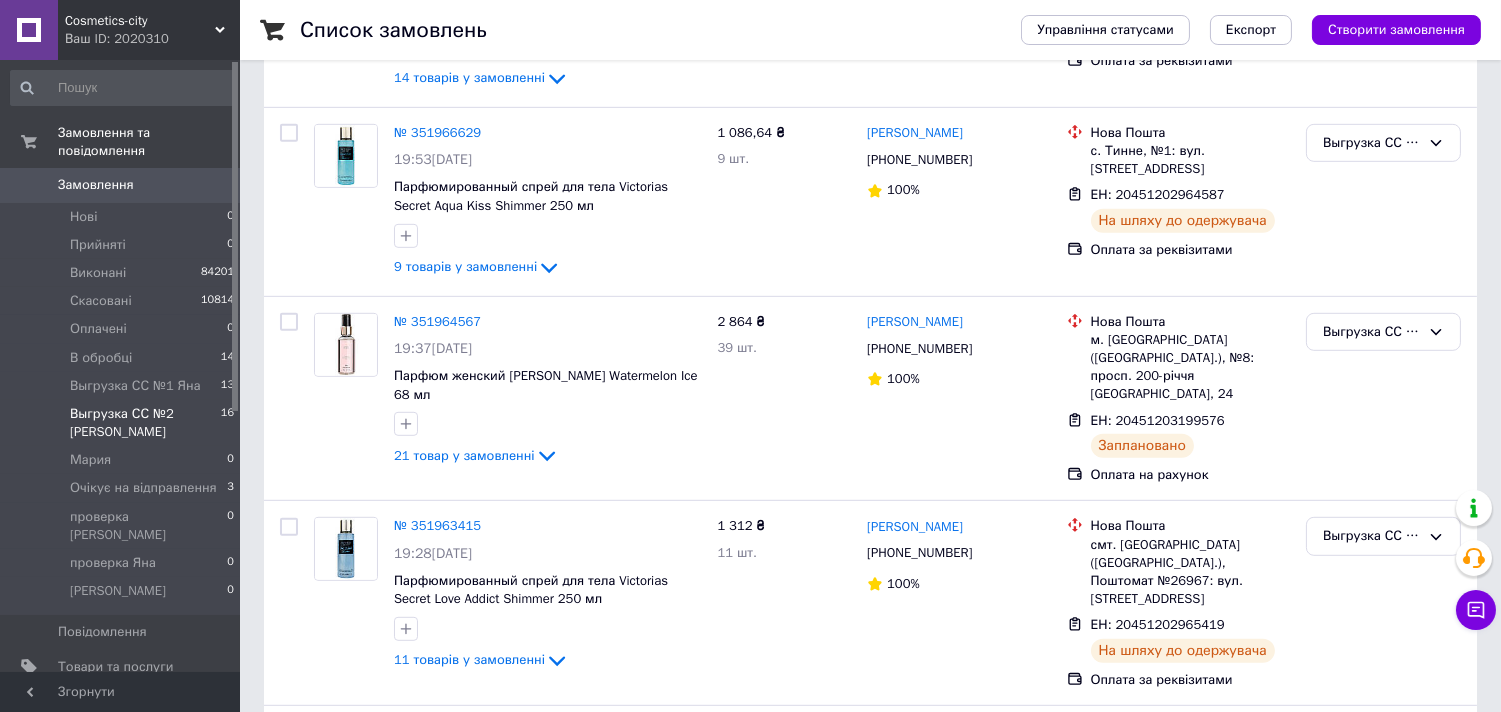 scroll, scrollTop: 0, scrollLeft: 0, axis: both 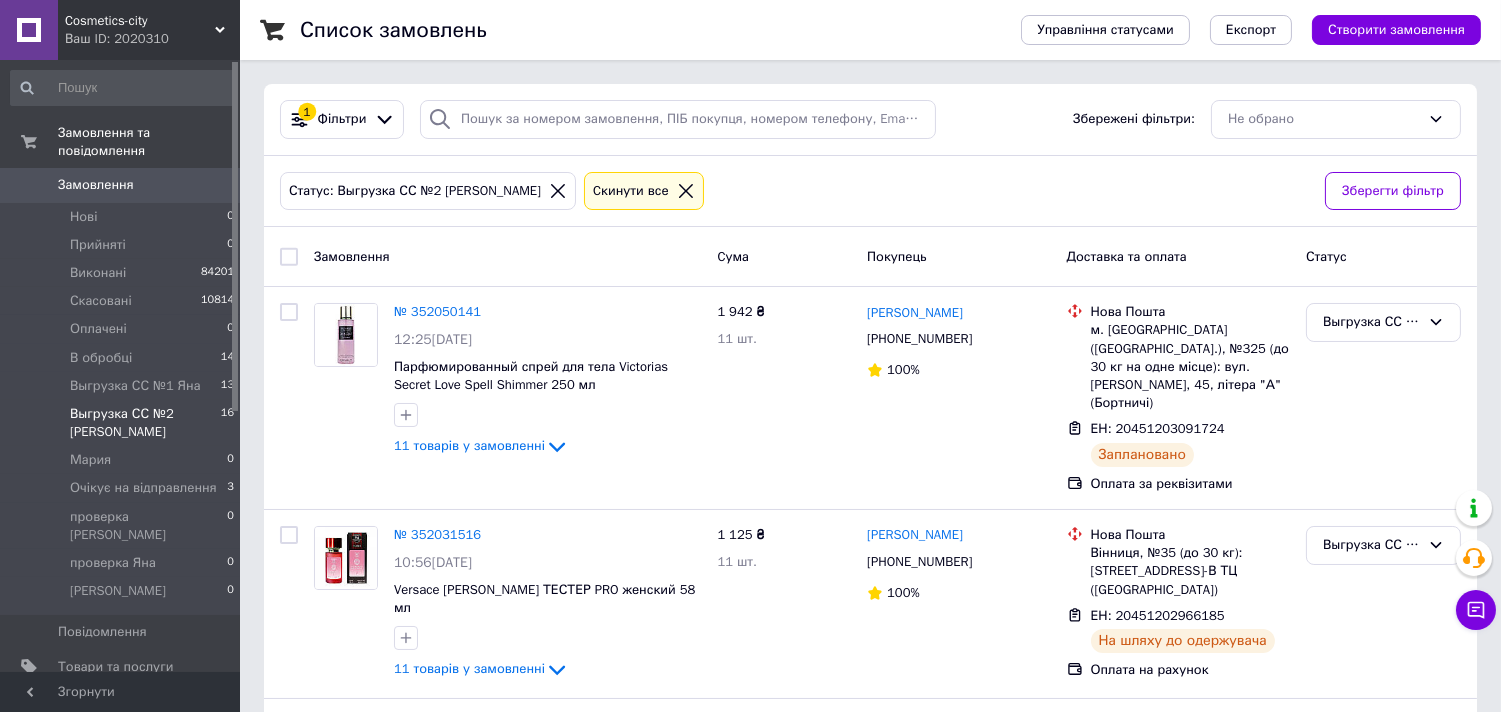 click at bounding box center [289, 257] 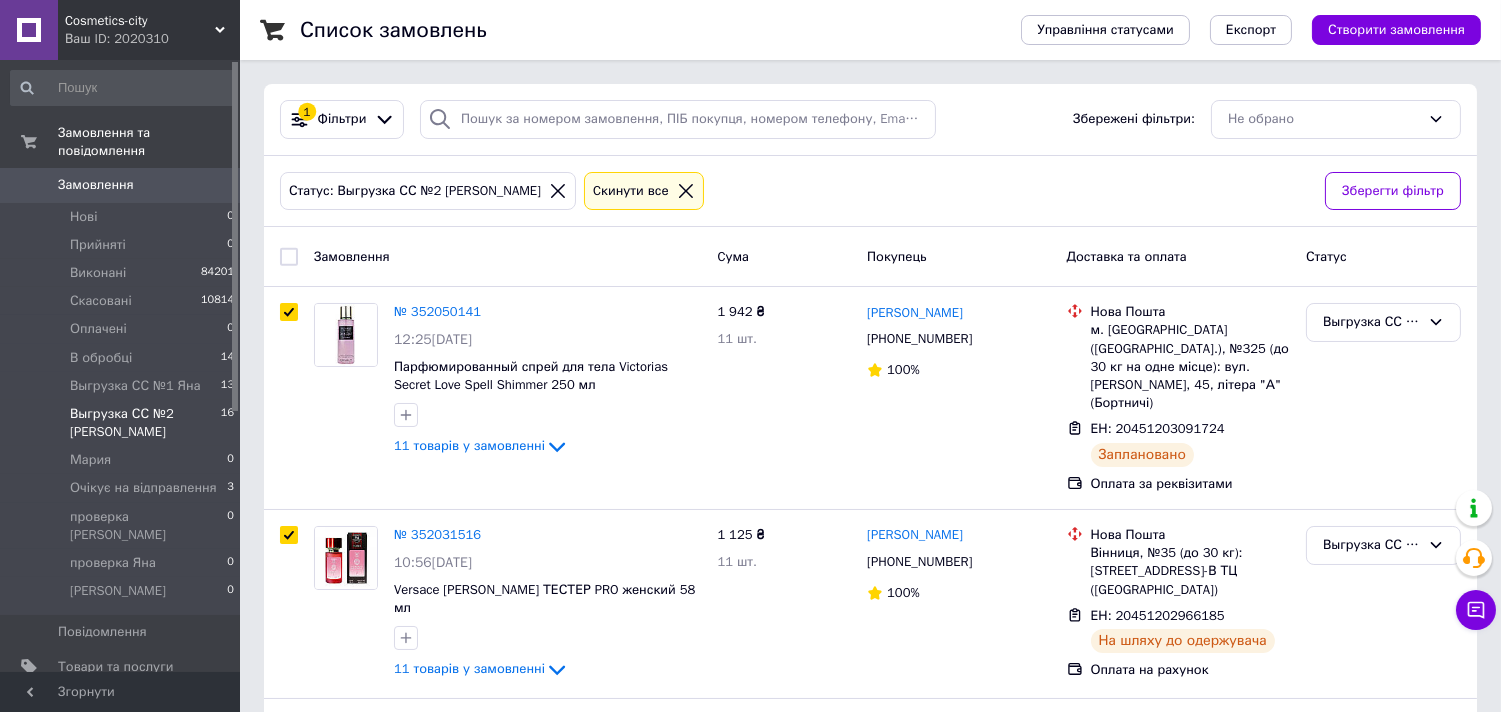 checkbox on "true" 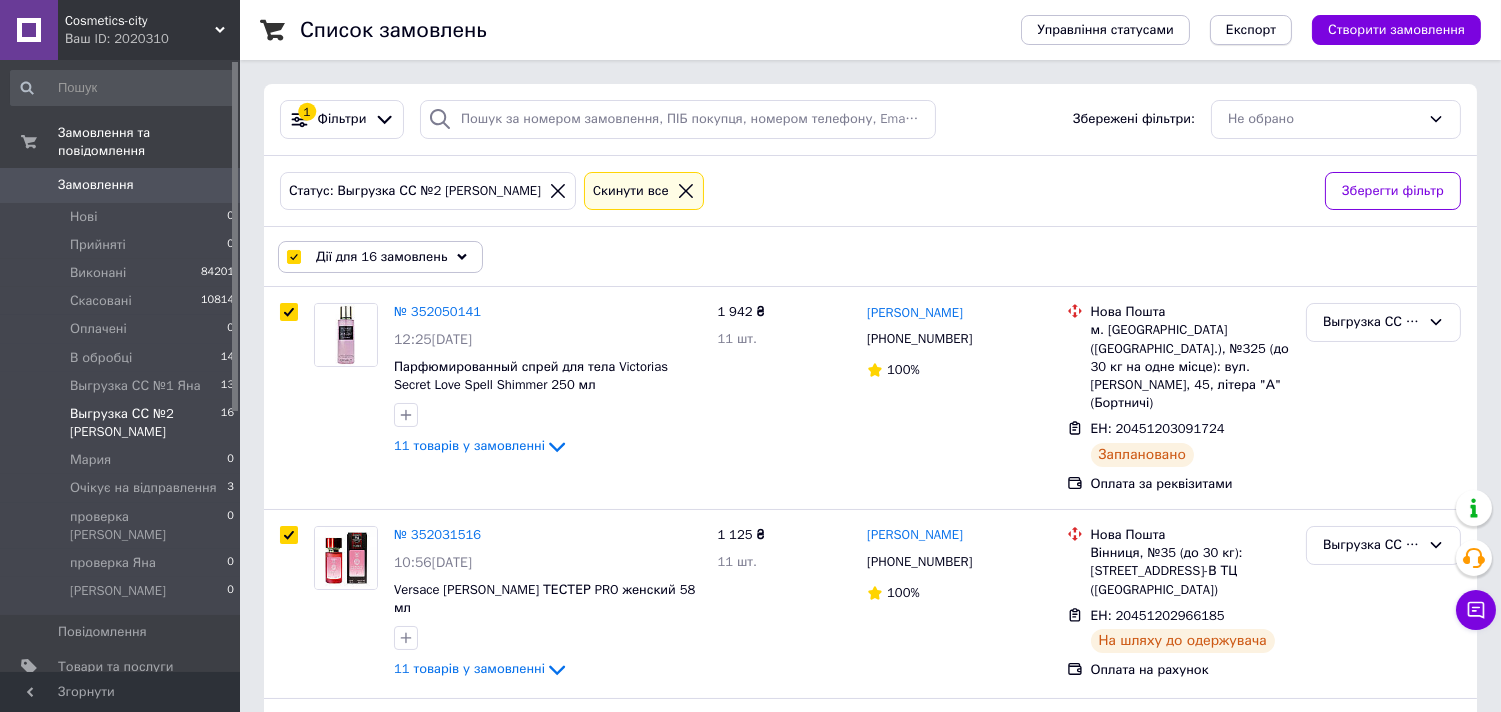 click on "Експорт" at bounding box center [1251, 30] 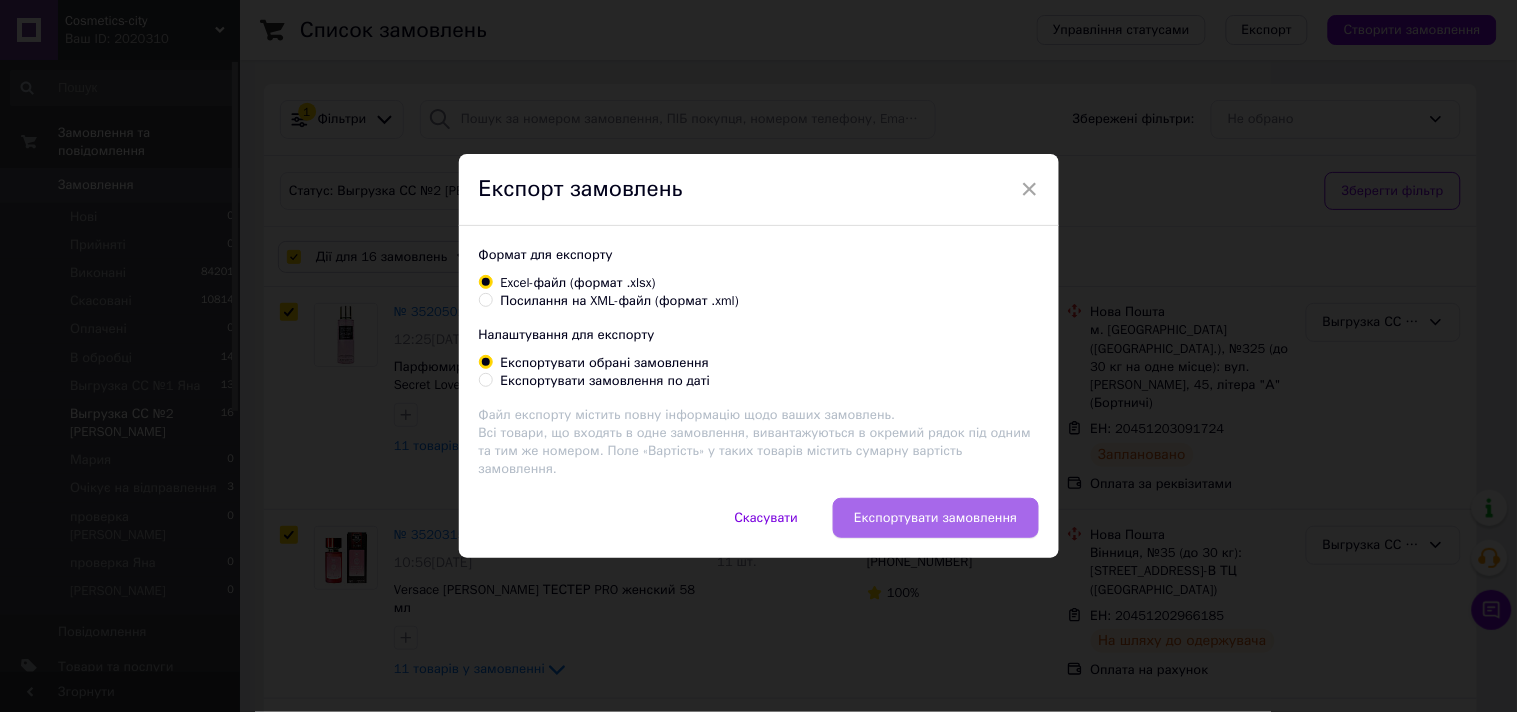 click on "Експортувати замовлення" at bounding box center (935, 518) 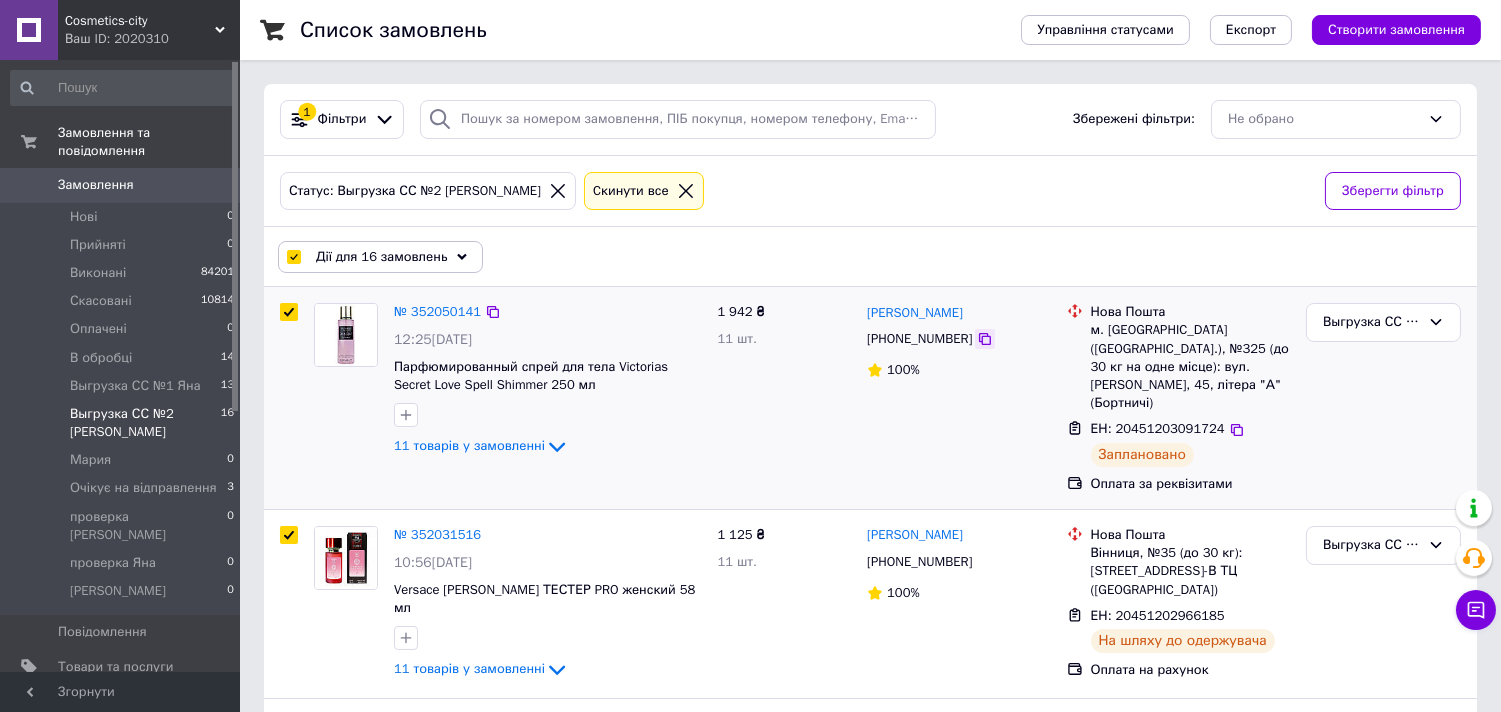 click 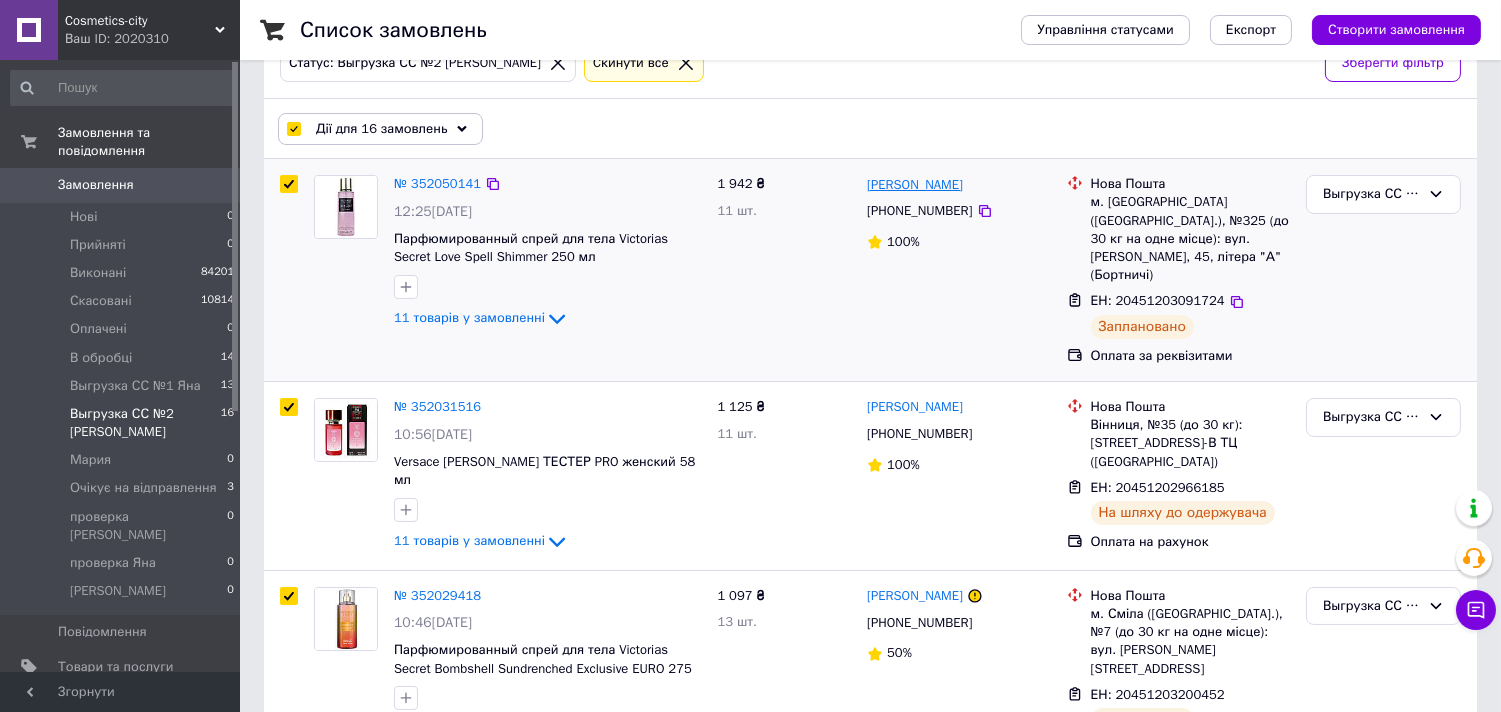 scroll, scrollTop: 296, scrollLeft: 0, axis: vertical 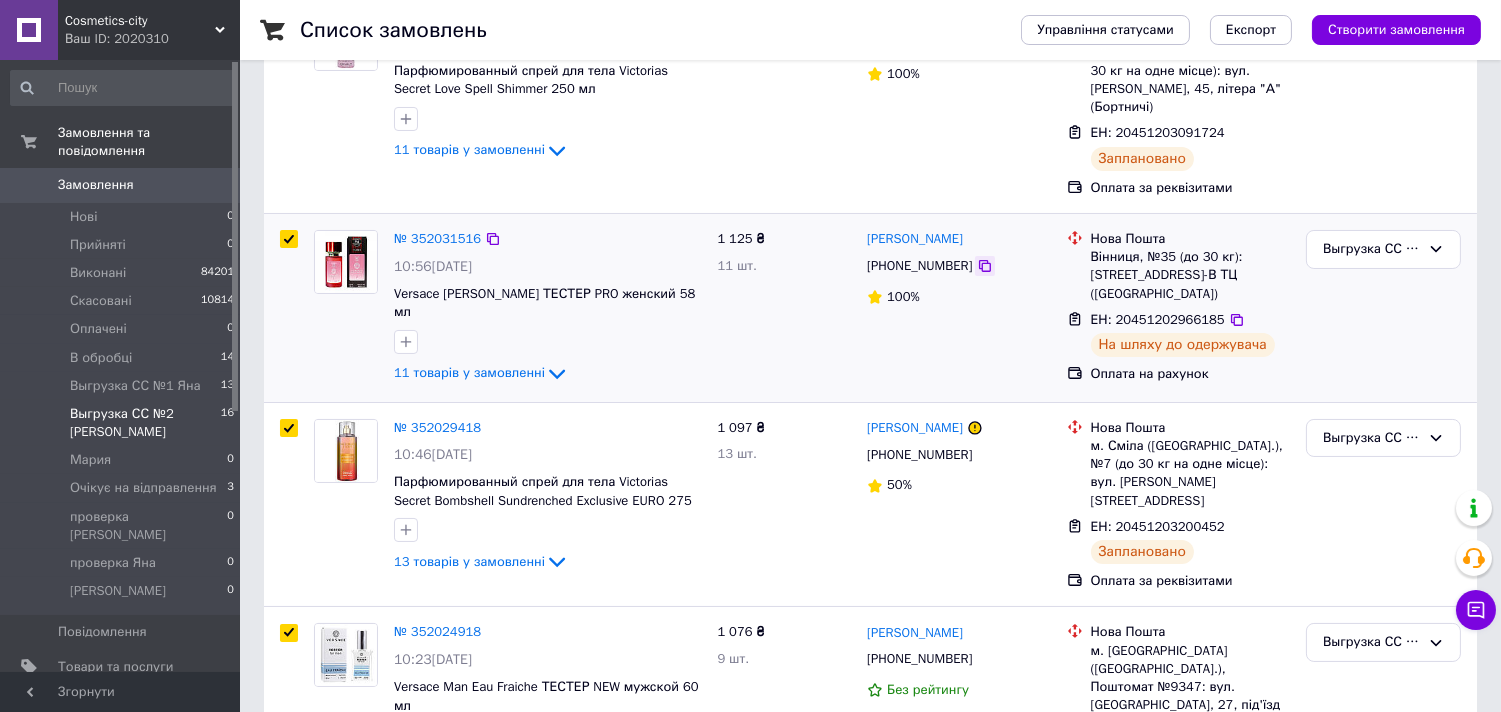 click 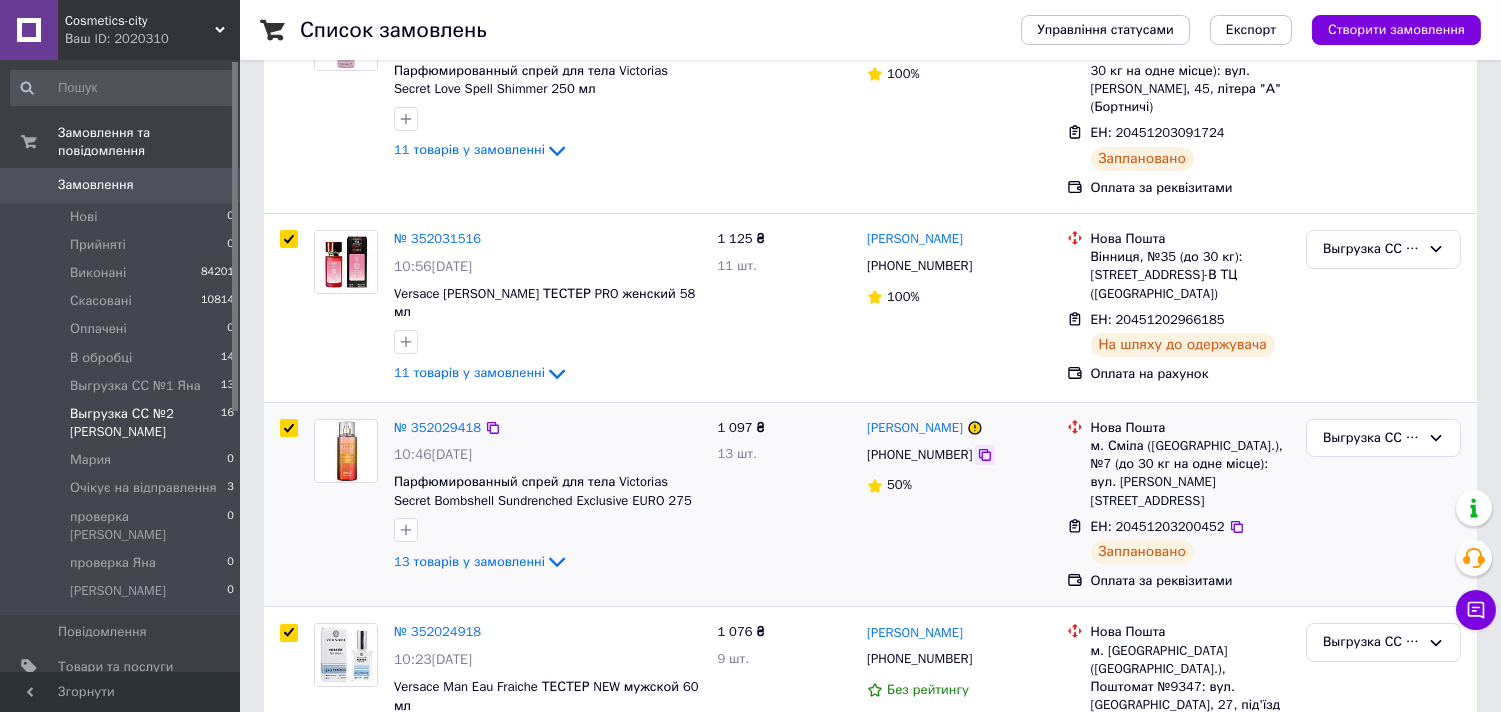 click 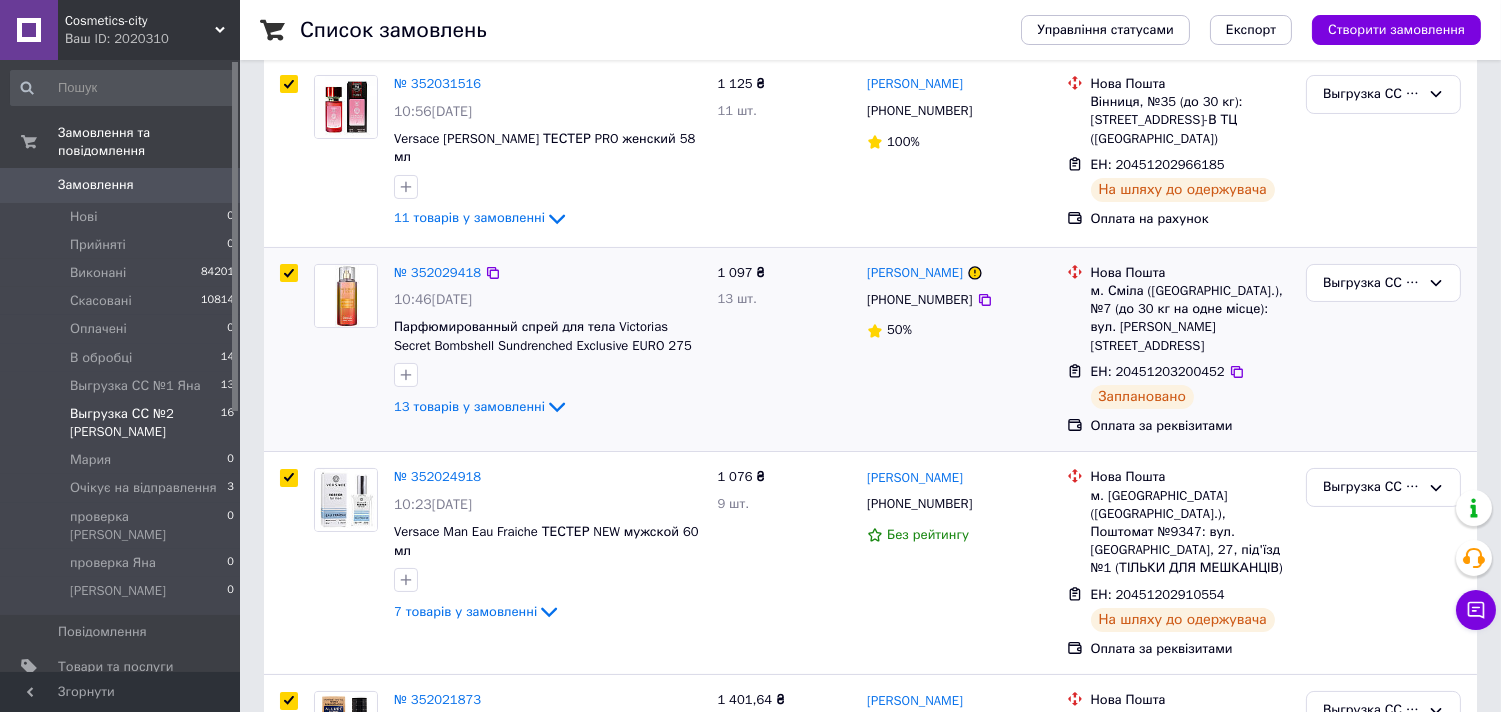 scroll, scrollTop: 741, scrollLeft: 0, axis: vertical 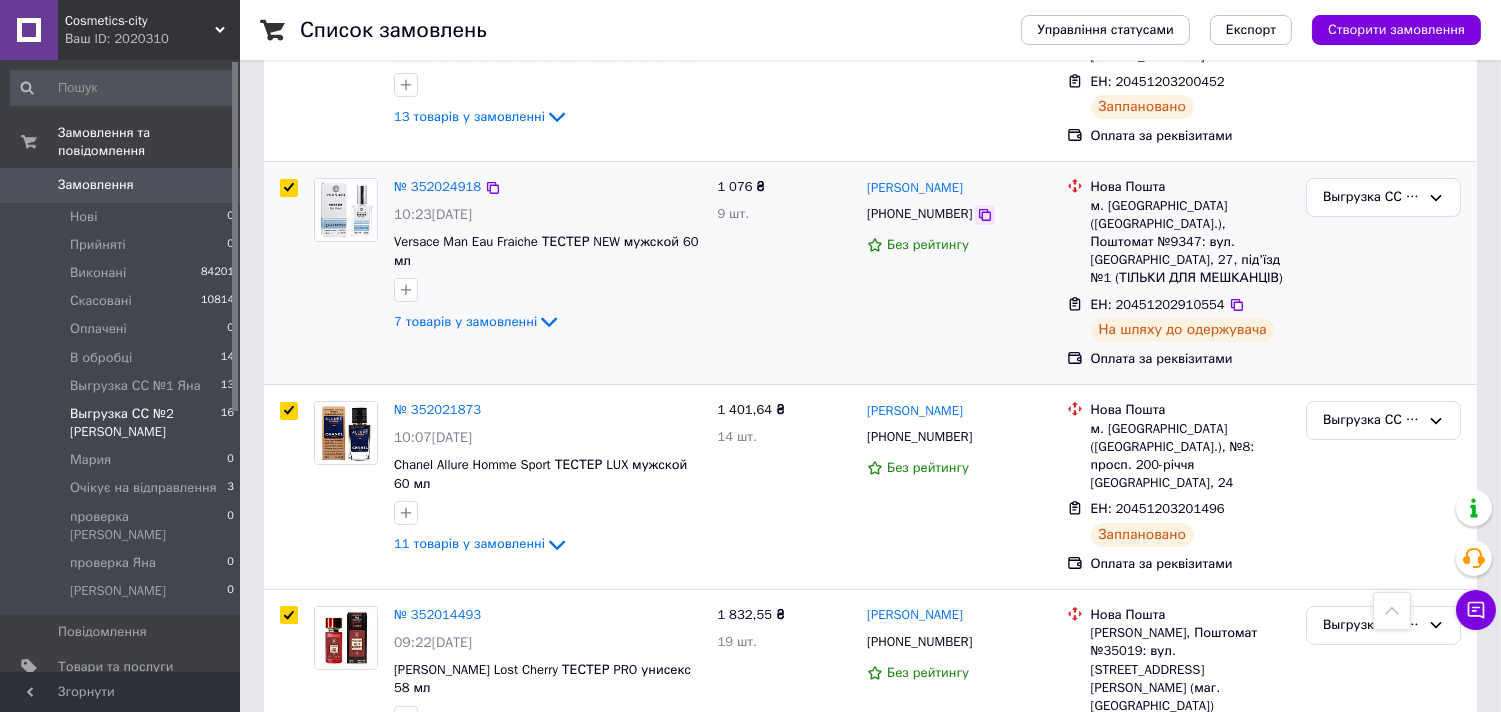 click 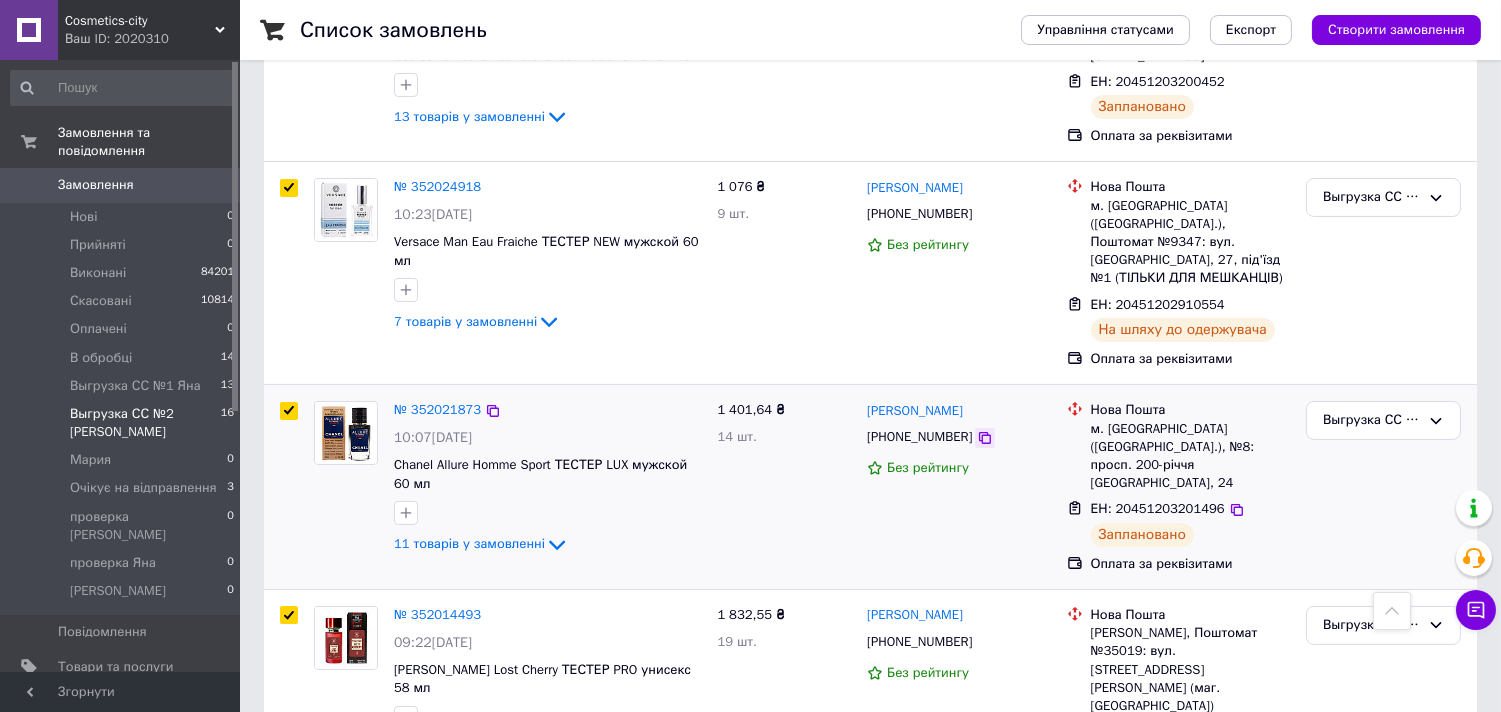 click 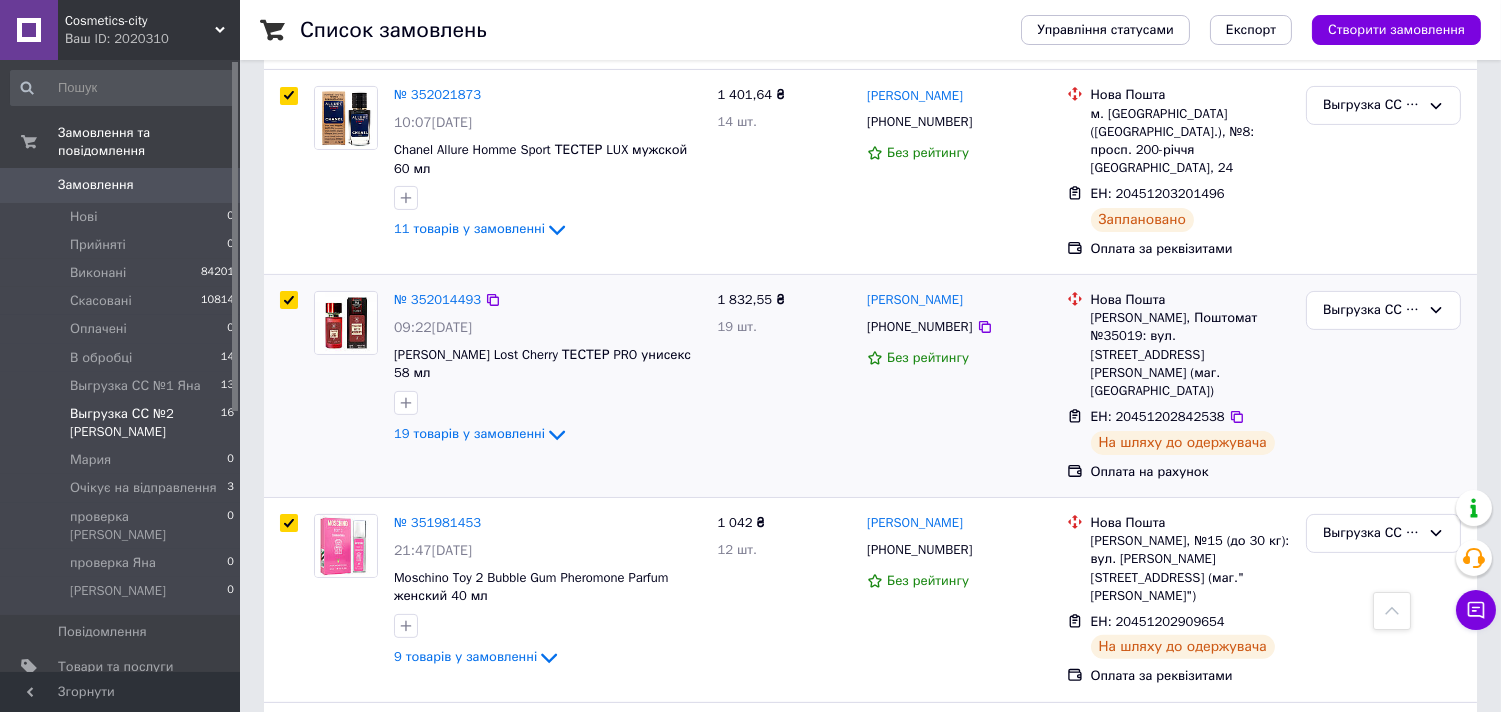 scroll, scrollTop: 1111, scrollLeft: 0, axis: vertical 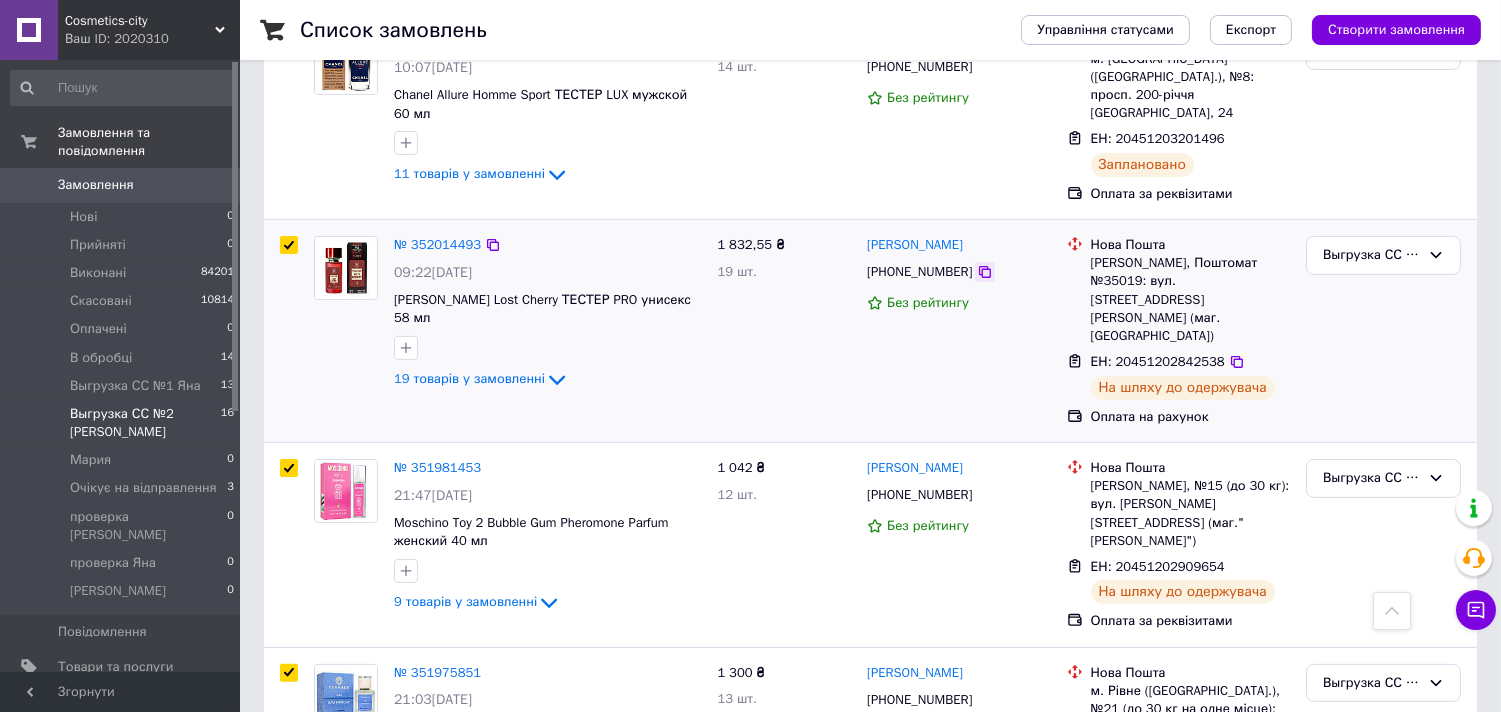 click 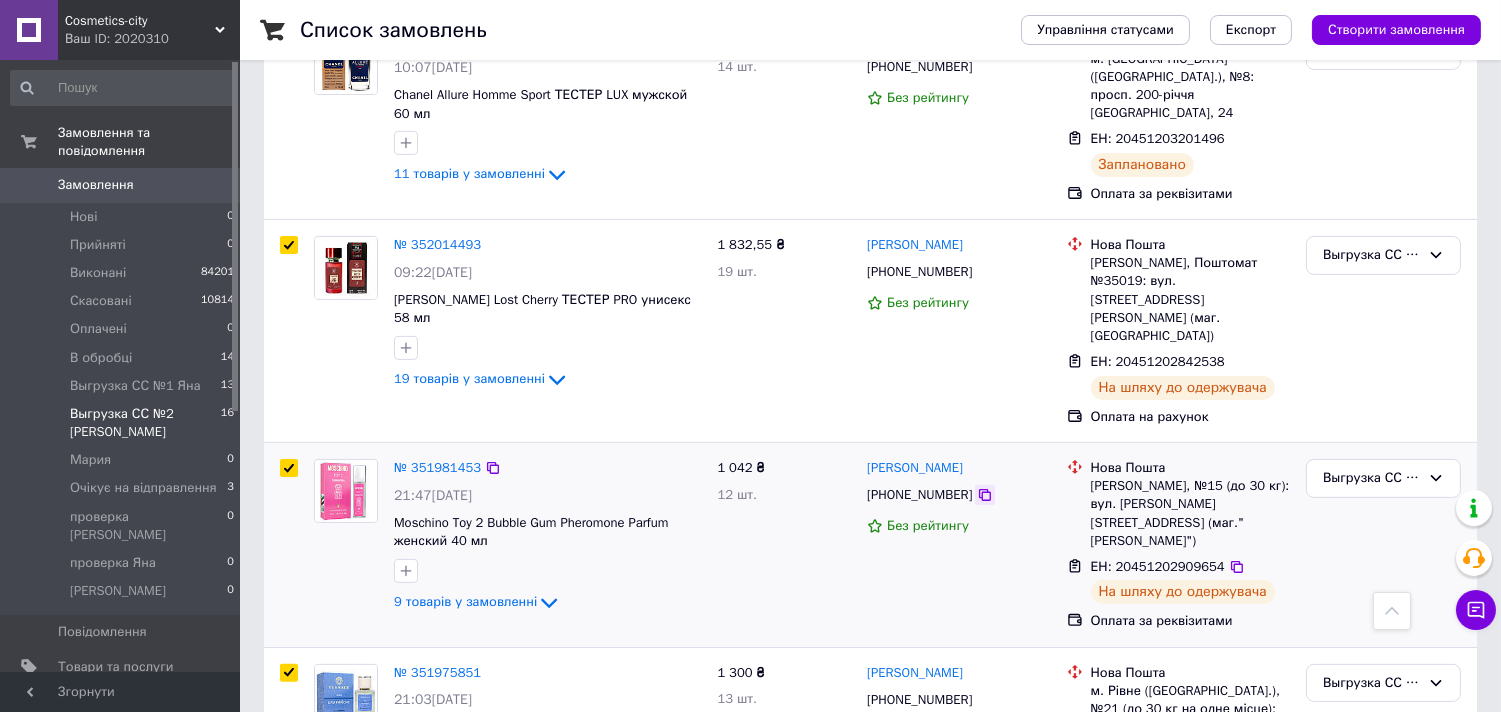 click 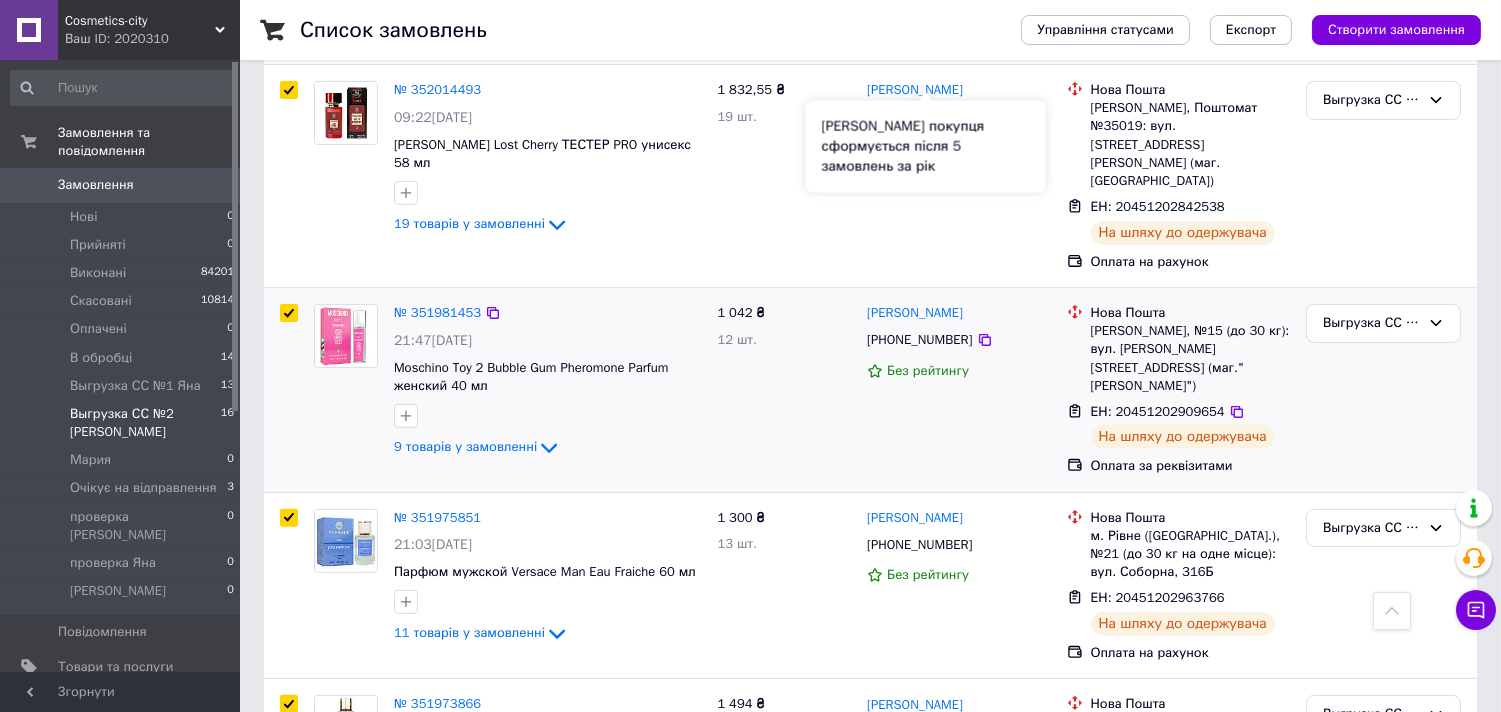 scroll, scrollTop: 1481, scrollLeft: 0, axis: vertical 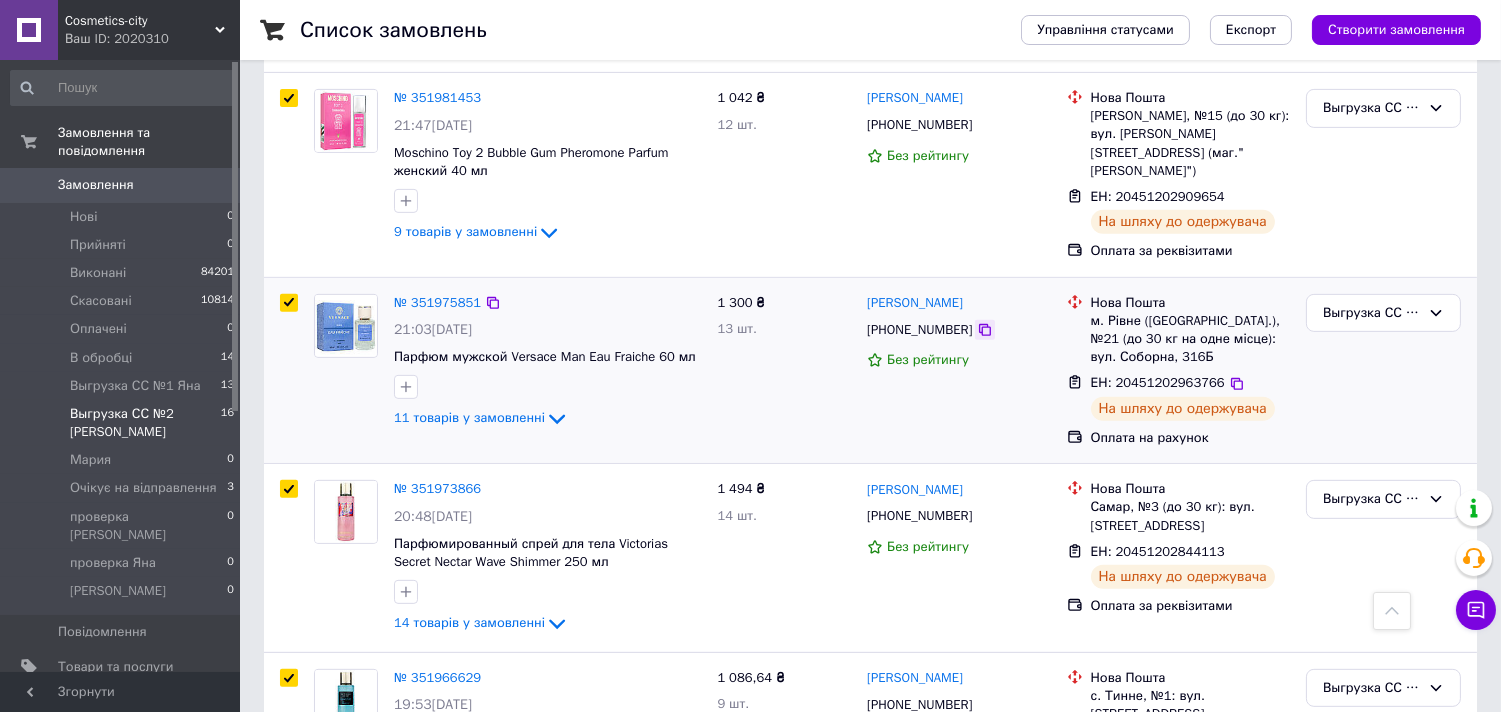 click 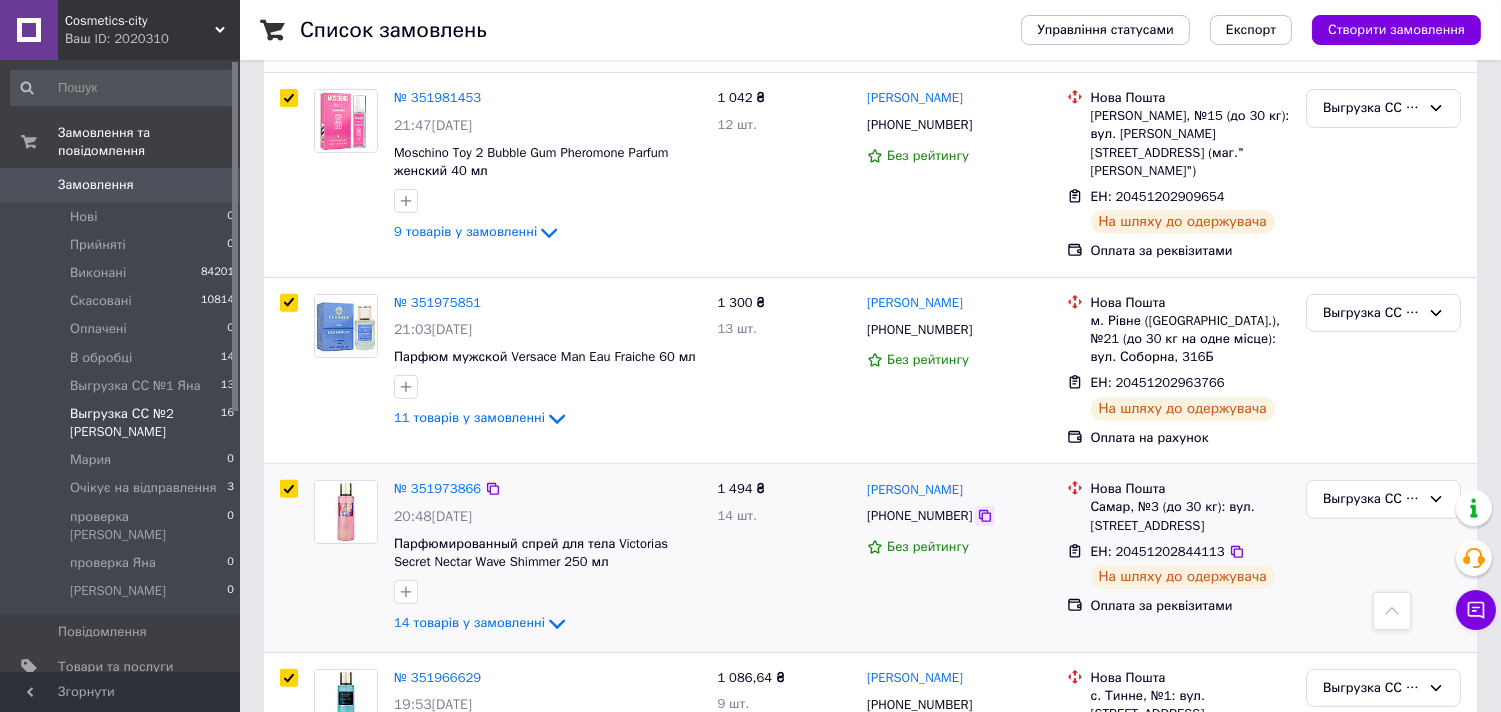 click 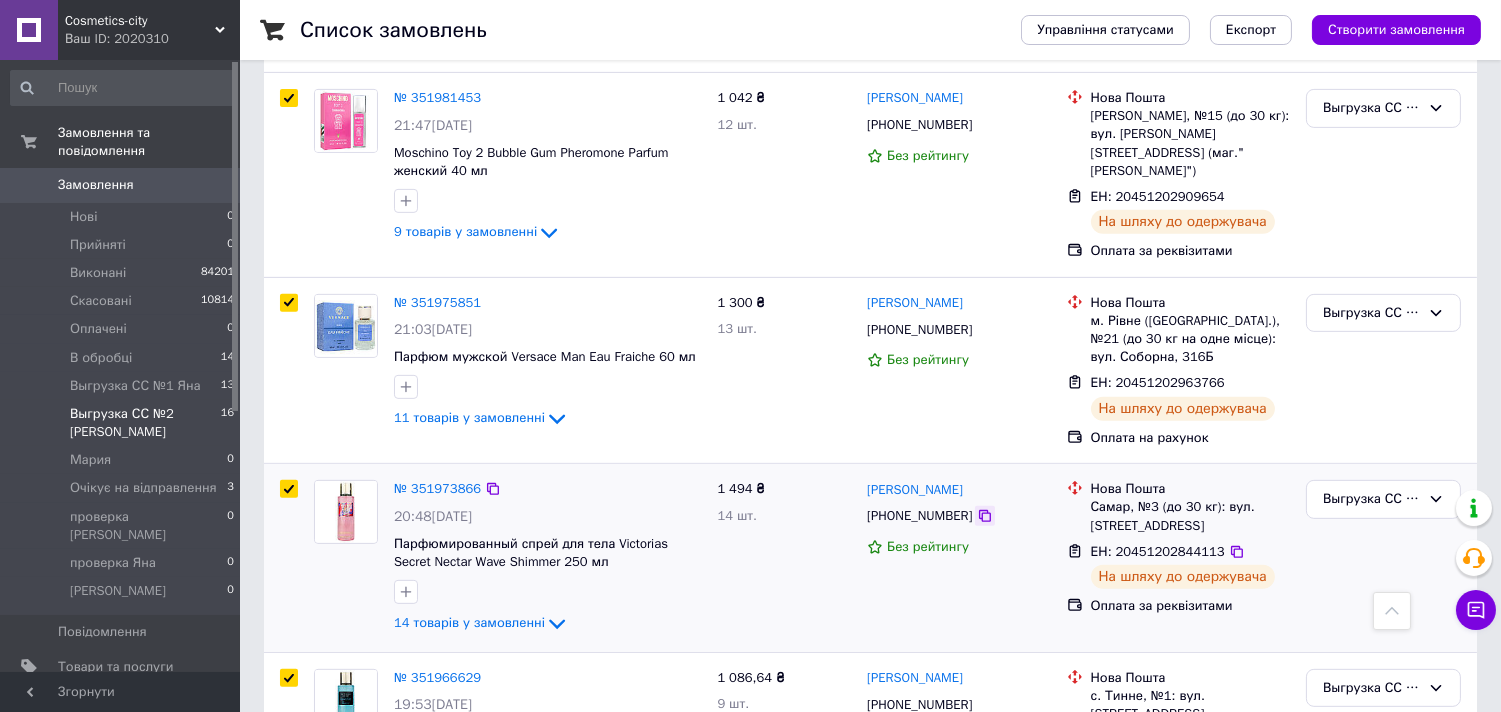 click 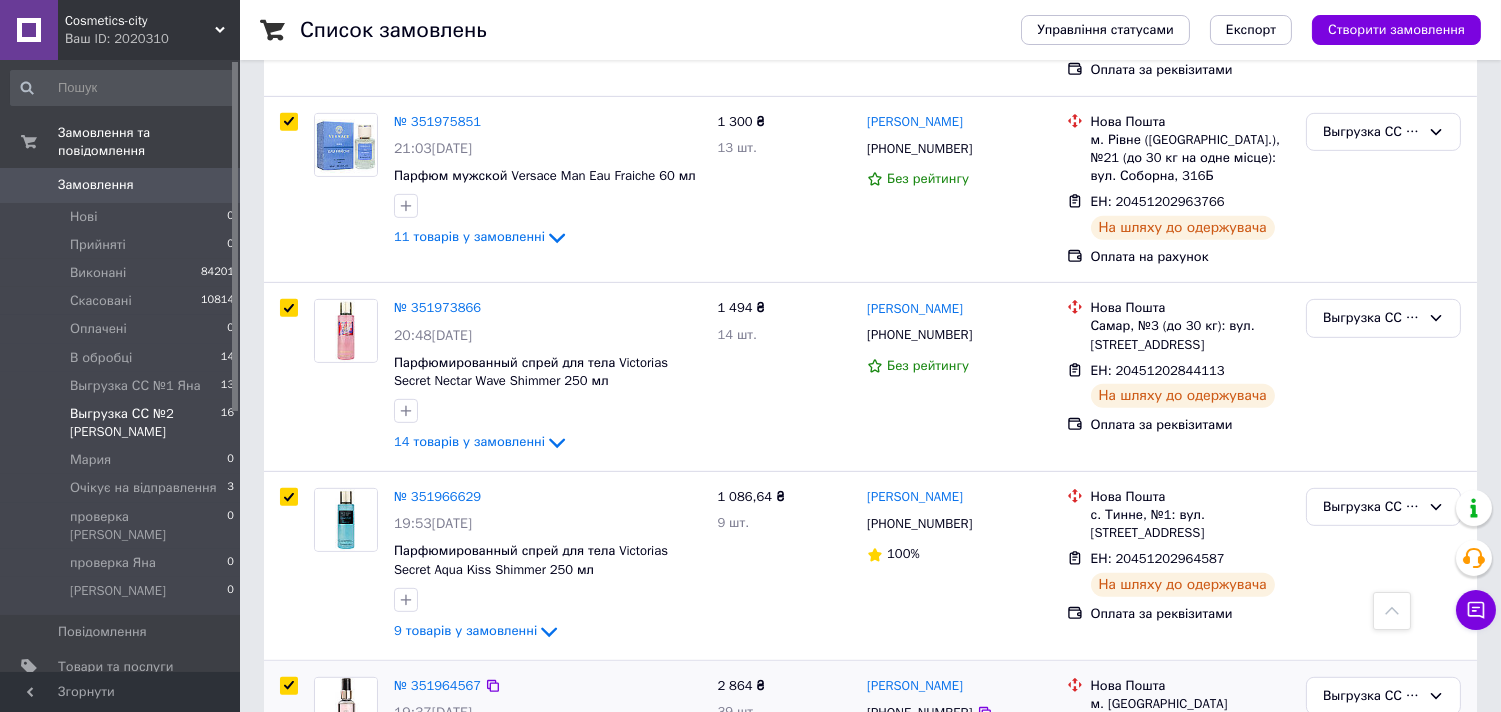 scroll, scrollTop: 1925, scrollLeft: 0, axis: vertical 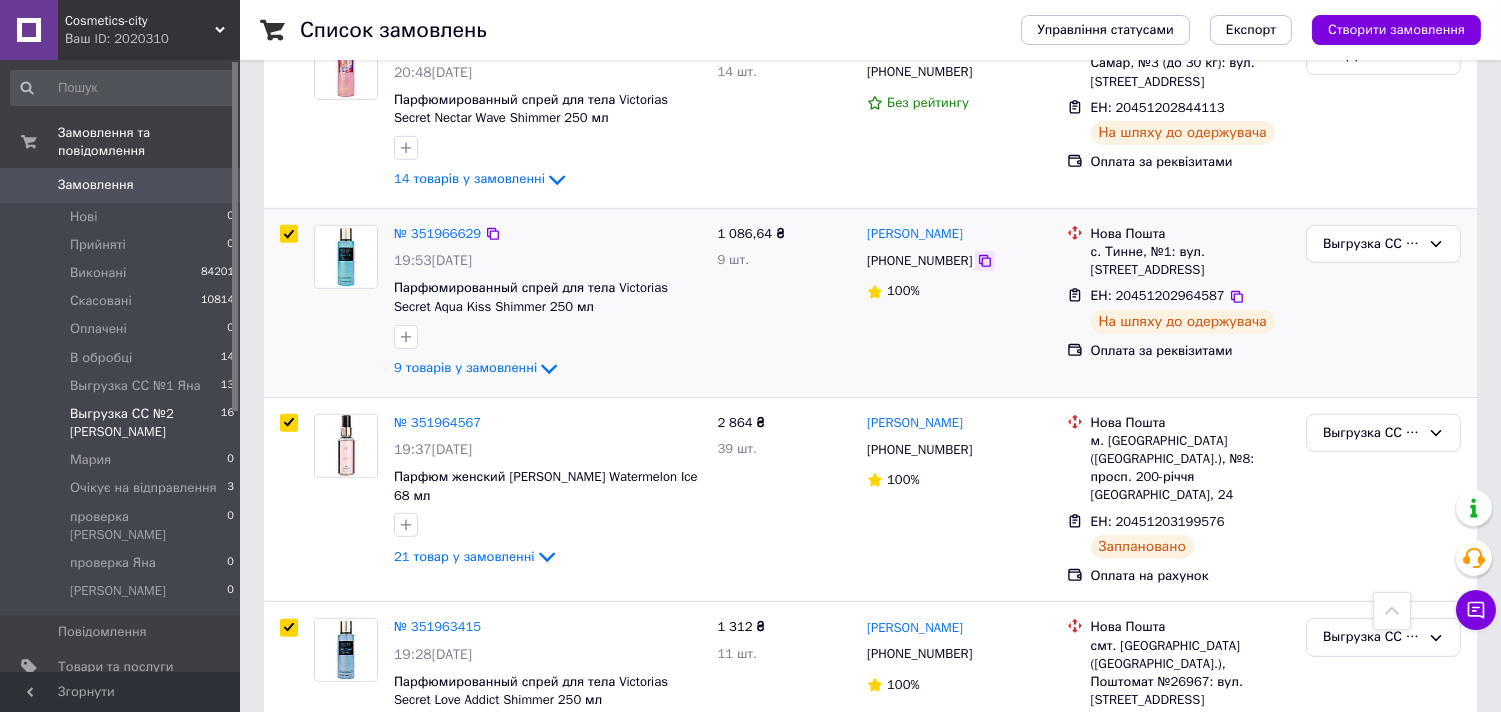 click 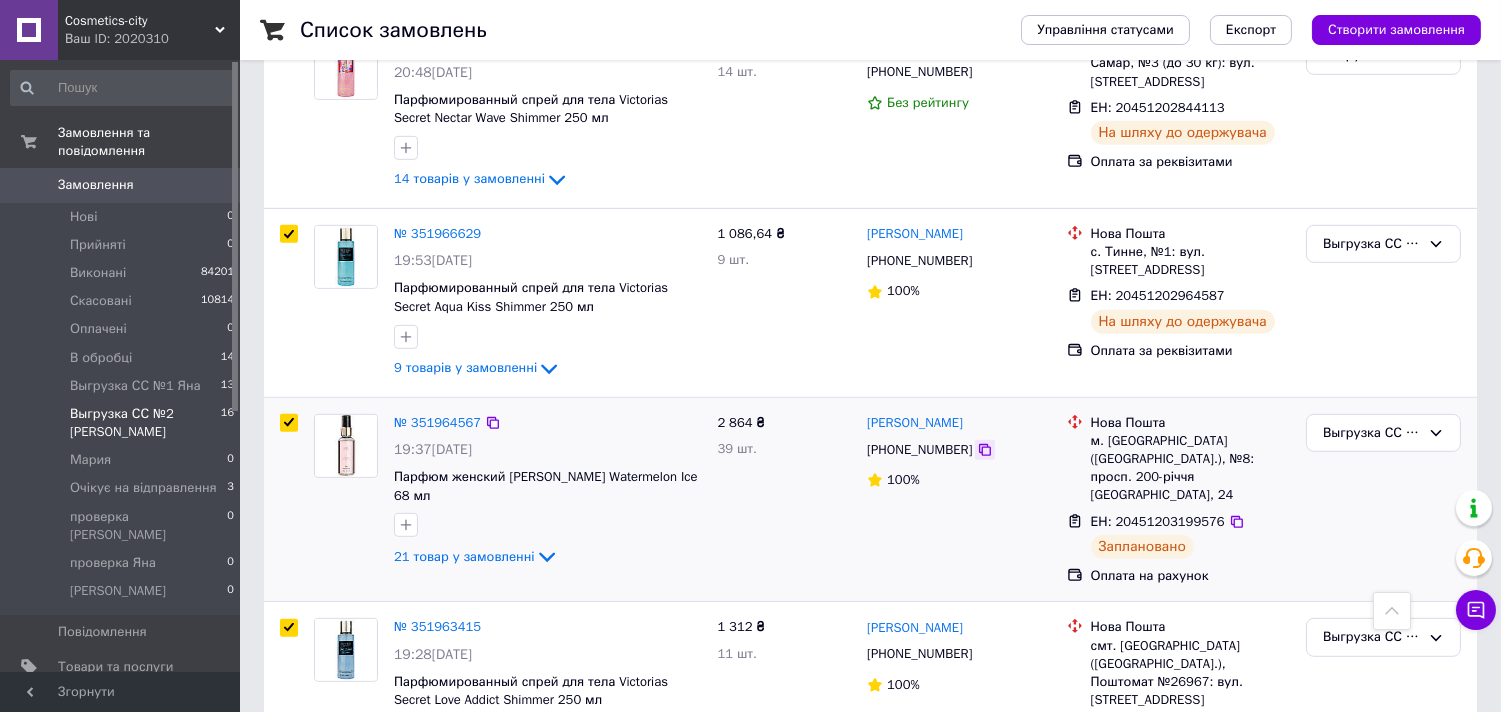 click 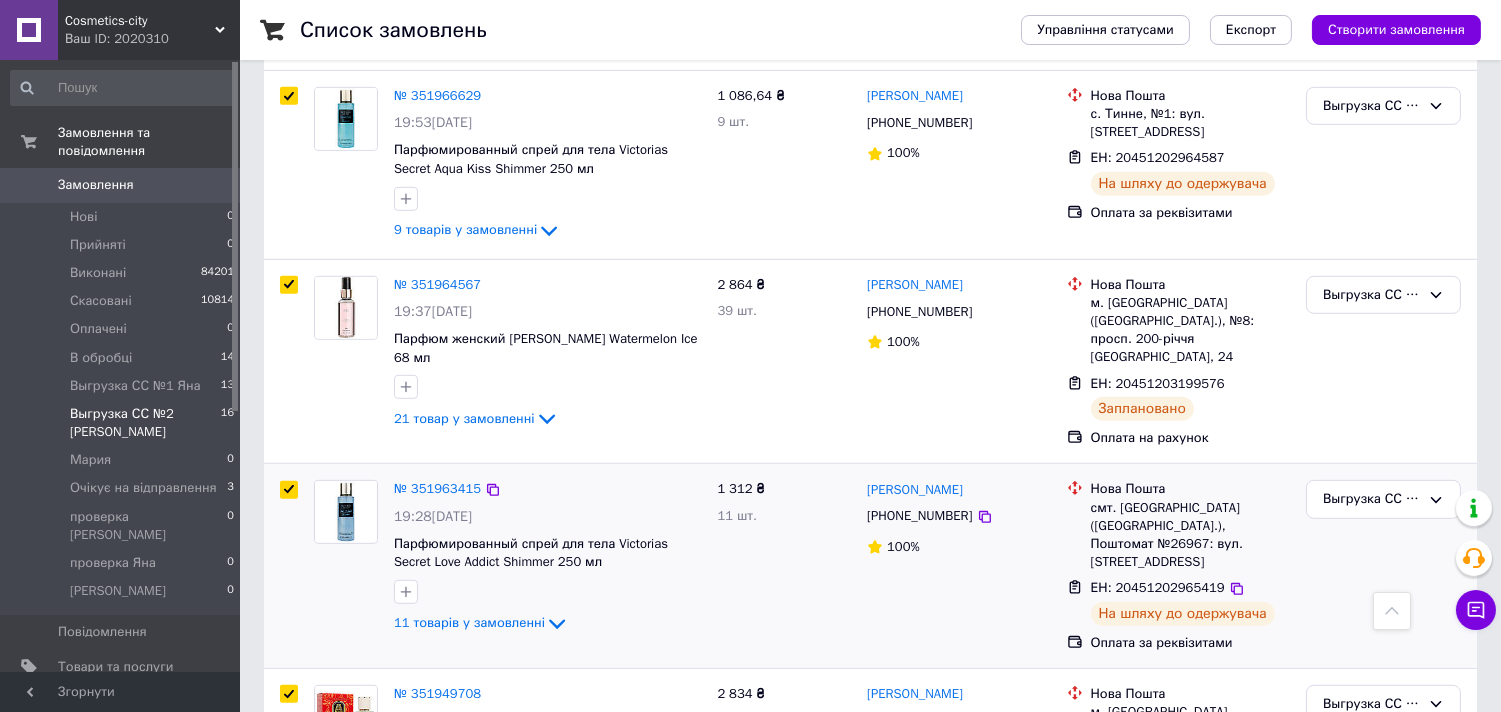 scroll, scrollTop: 2296, scrollLeft: 0, axis: vertical 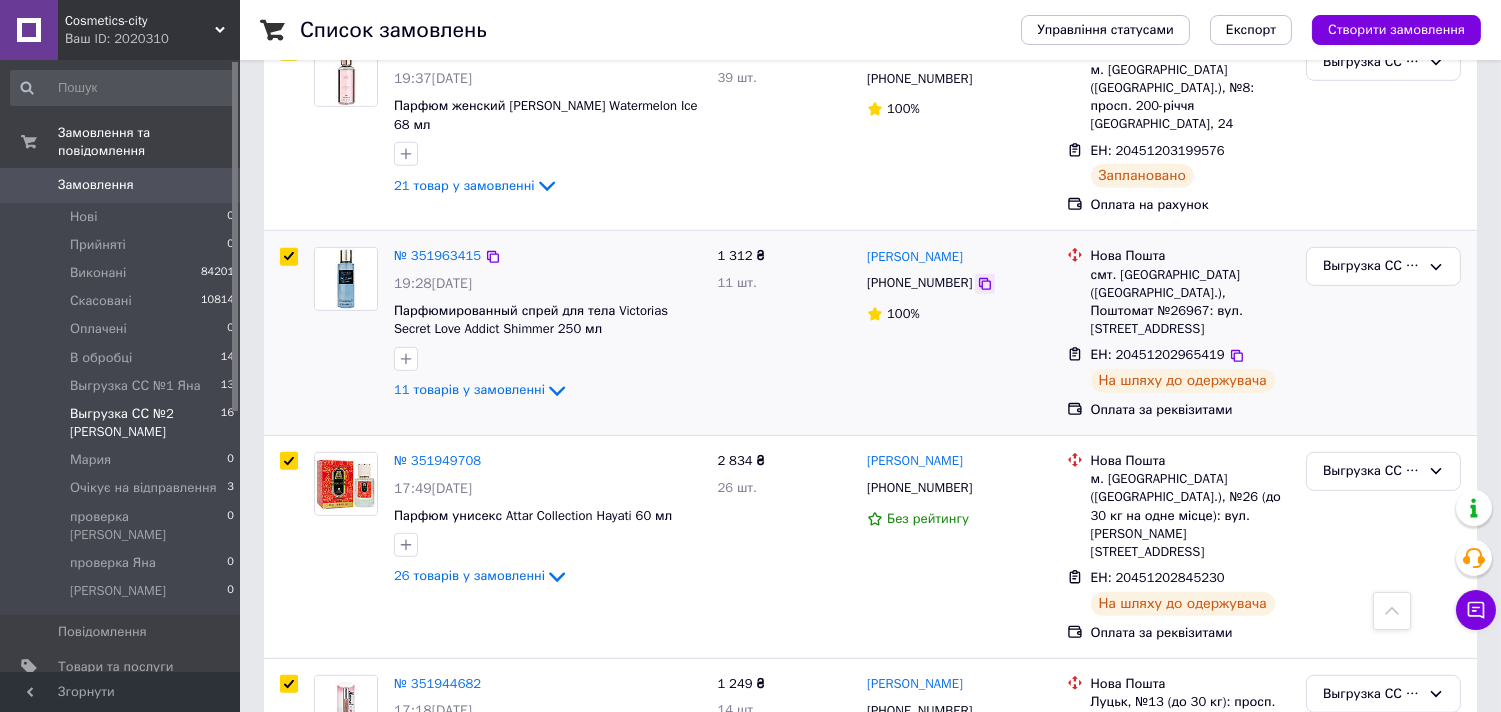 click 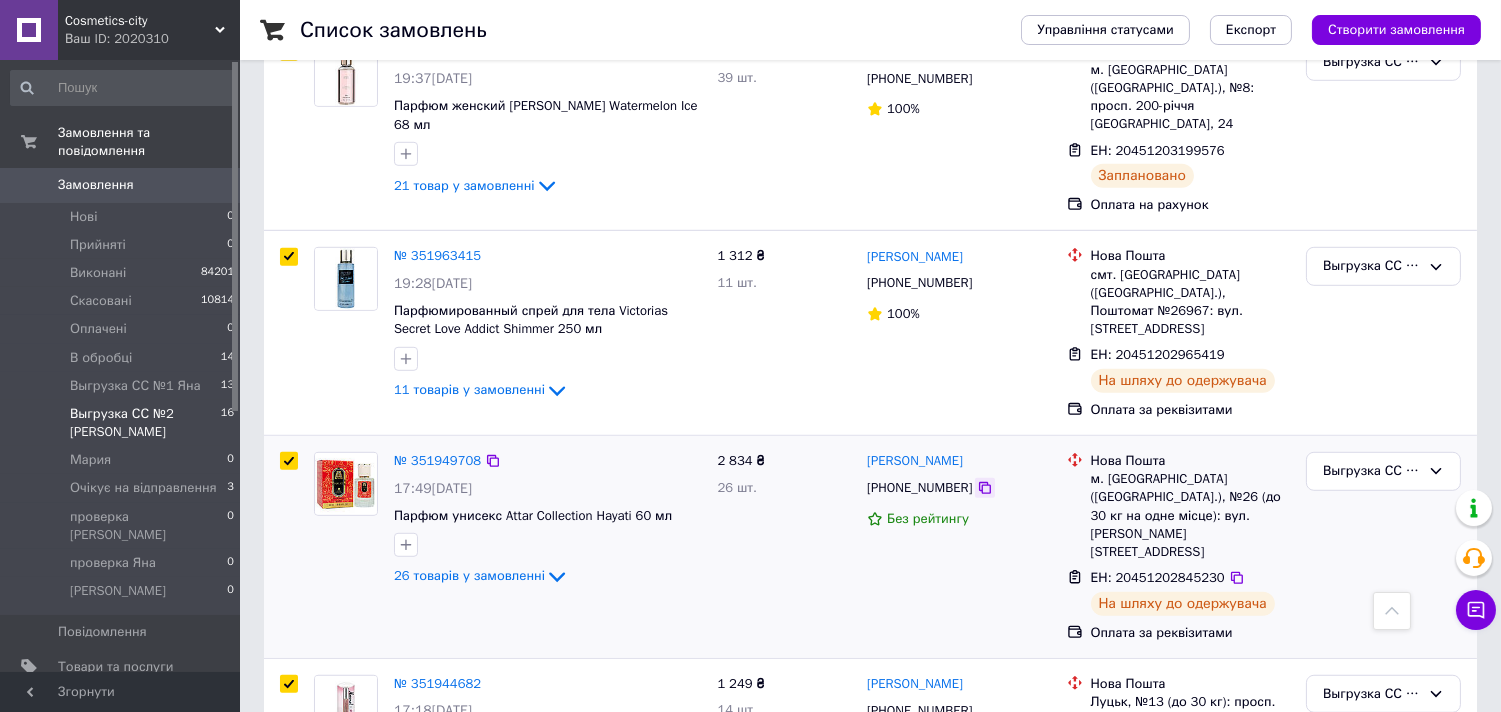 click 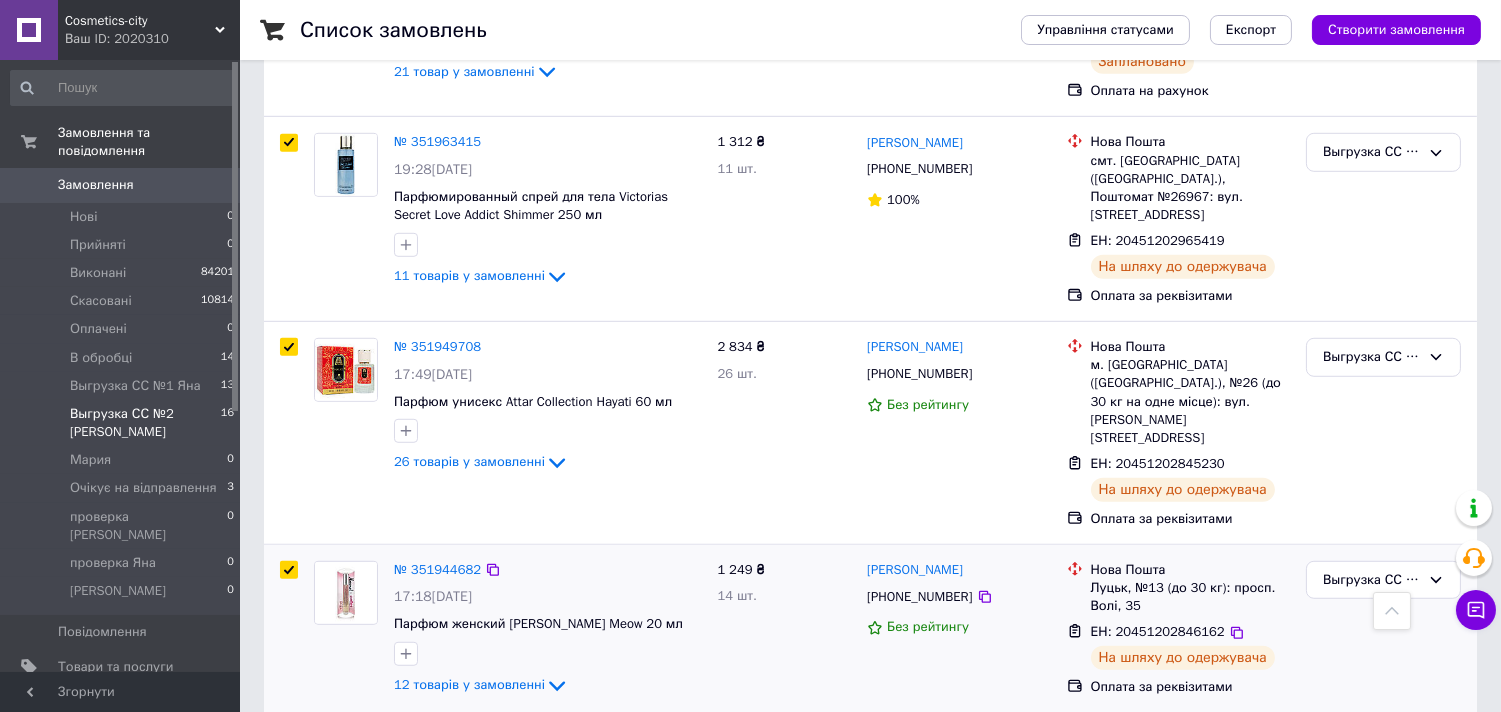 scroll, scrollTop: 2592, scrollLeft: 0, axis: vertical 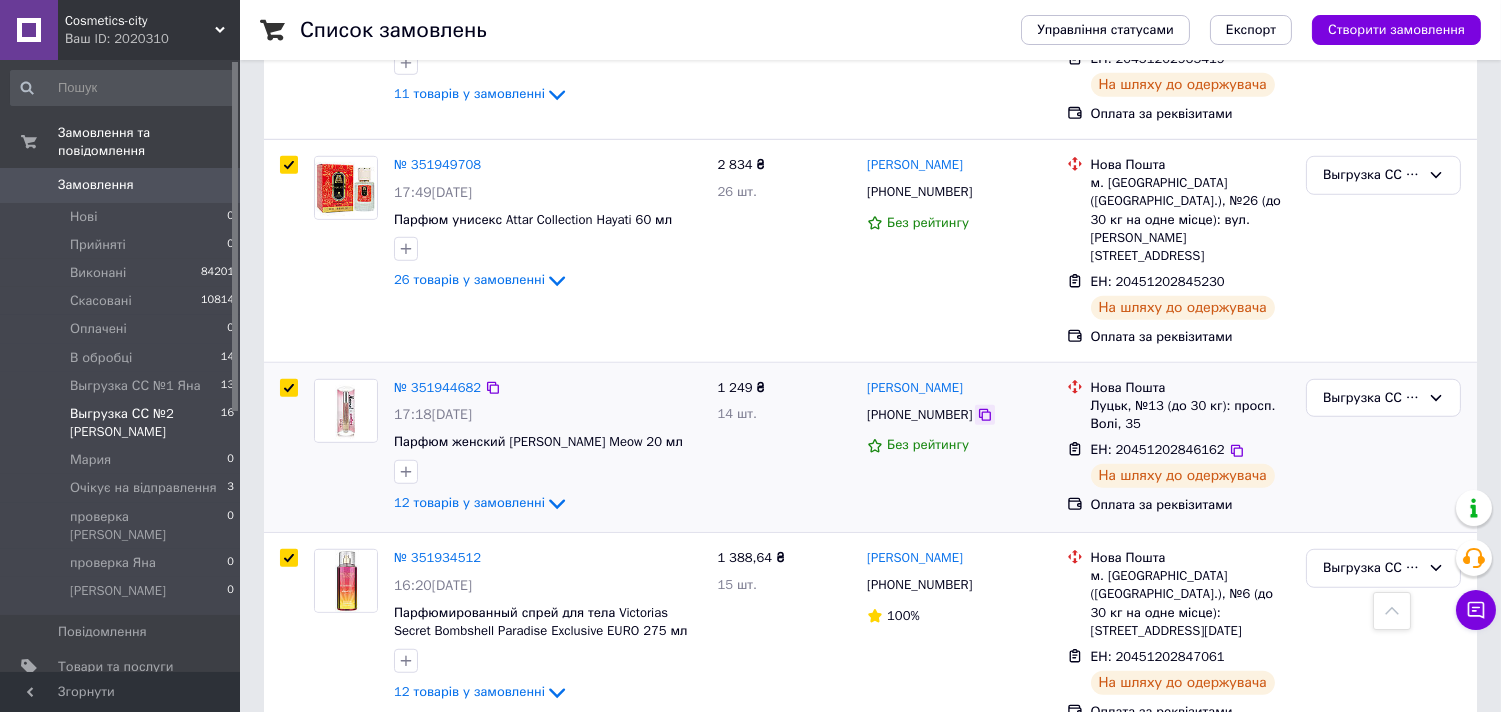 click 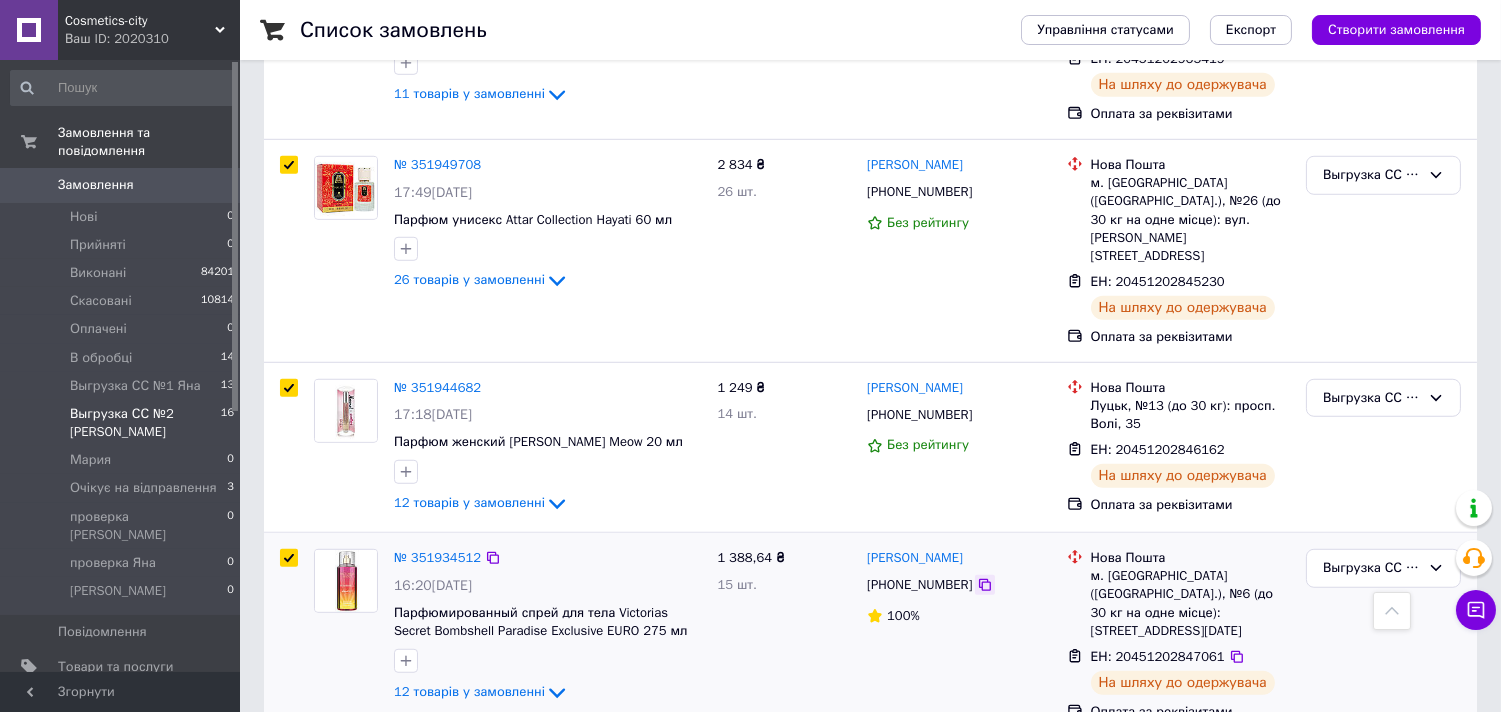click 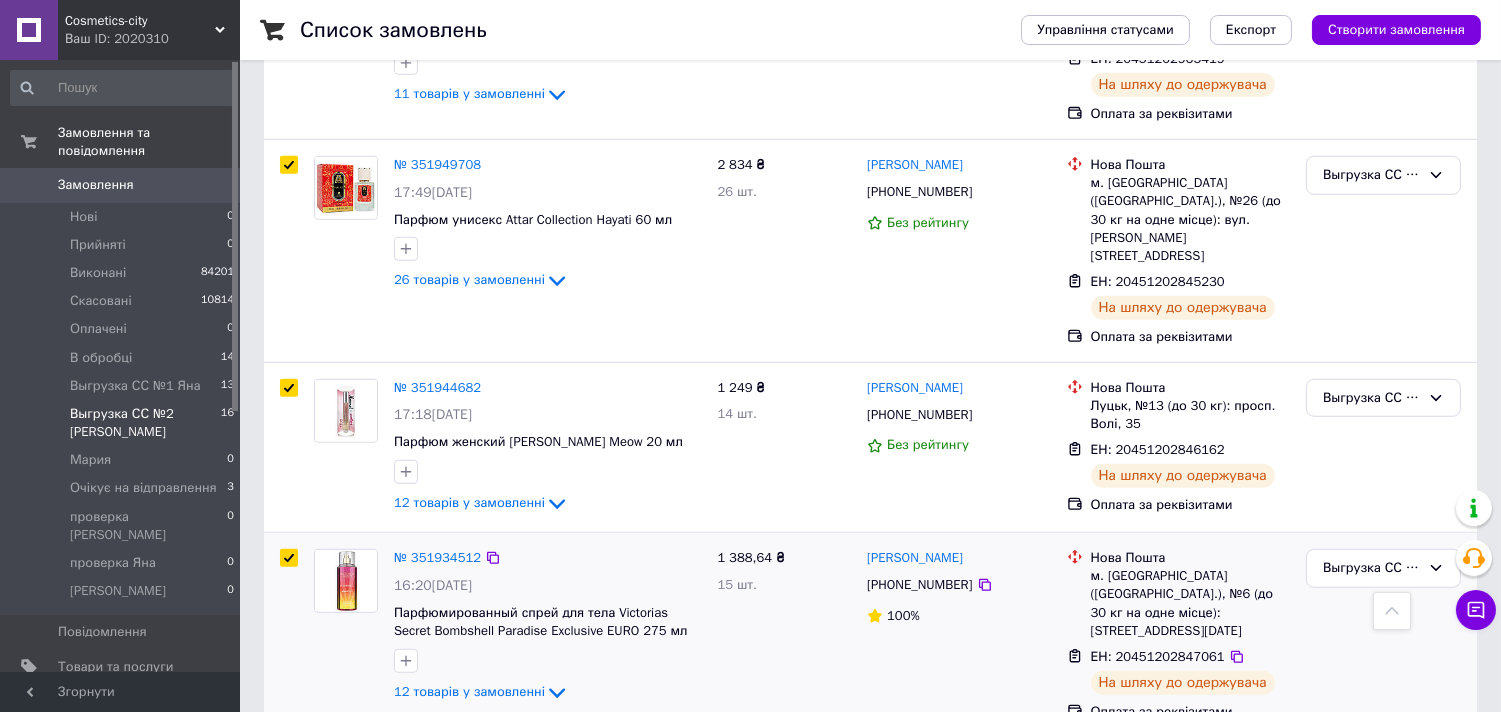 scroll, scrollTop: 2638, scrollLeft: 0, axis: vertical 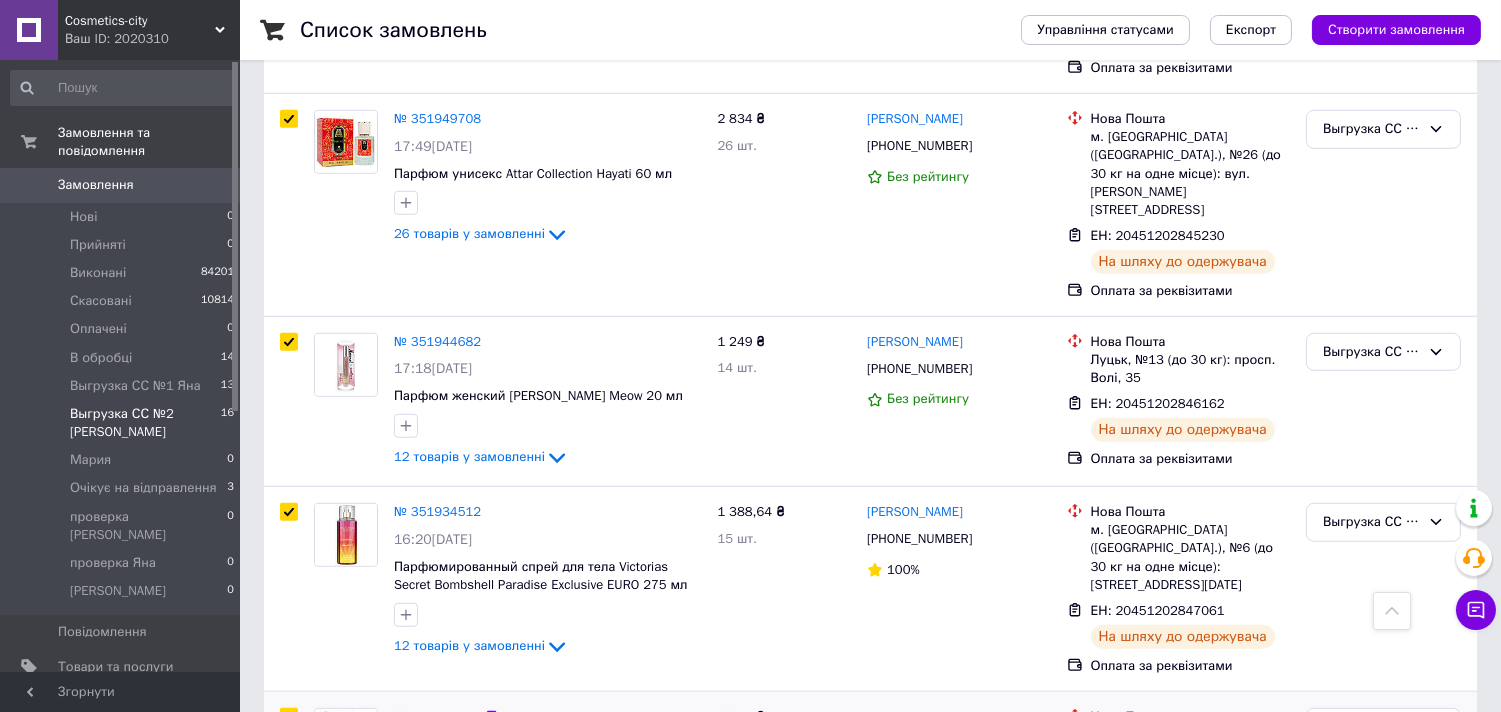 click 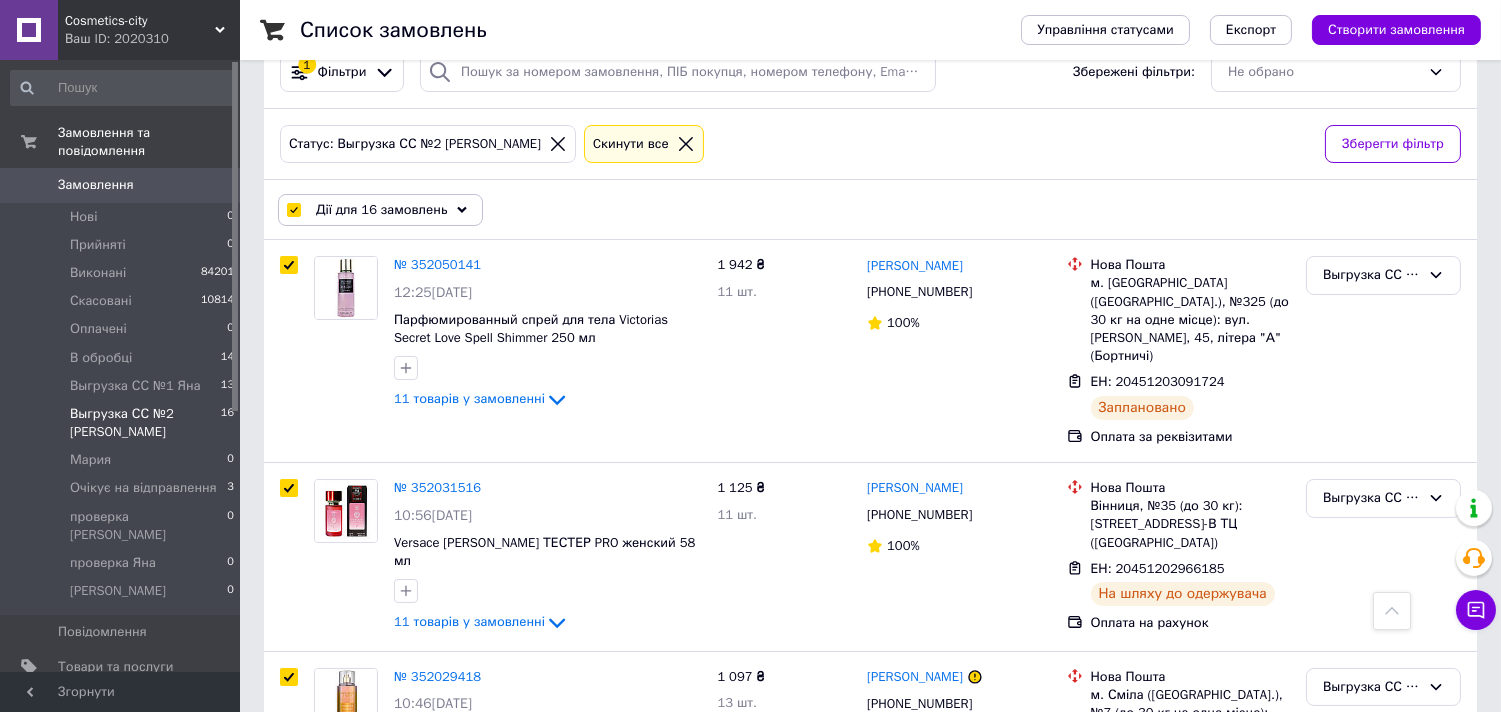 scroll, scrollTop: 0, scrollLeft: 0, axis: both 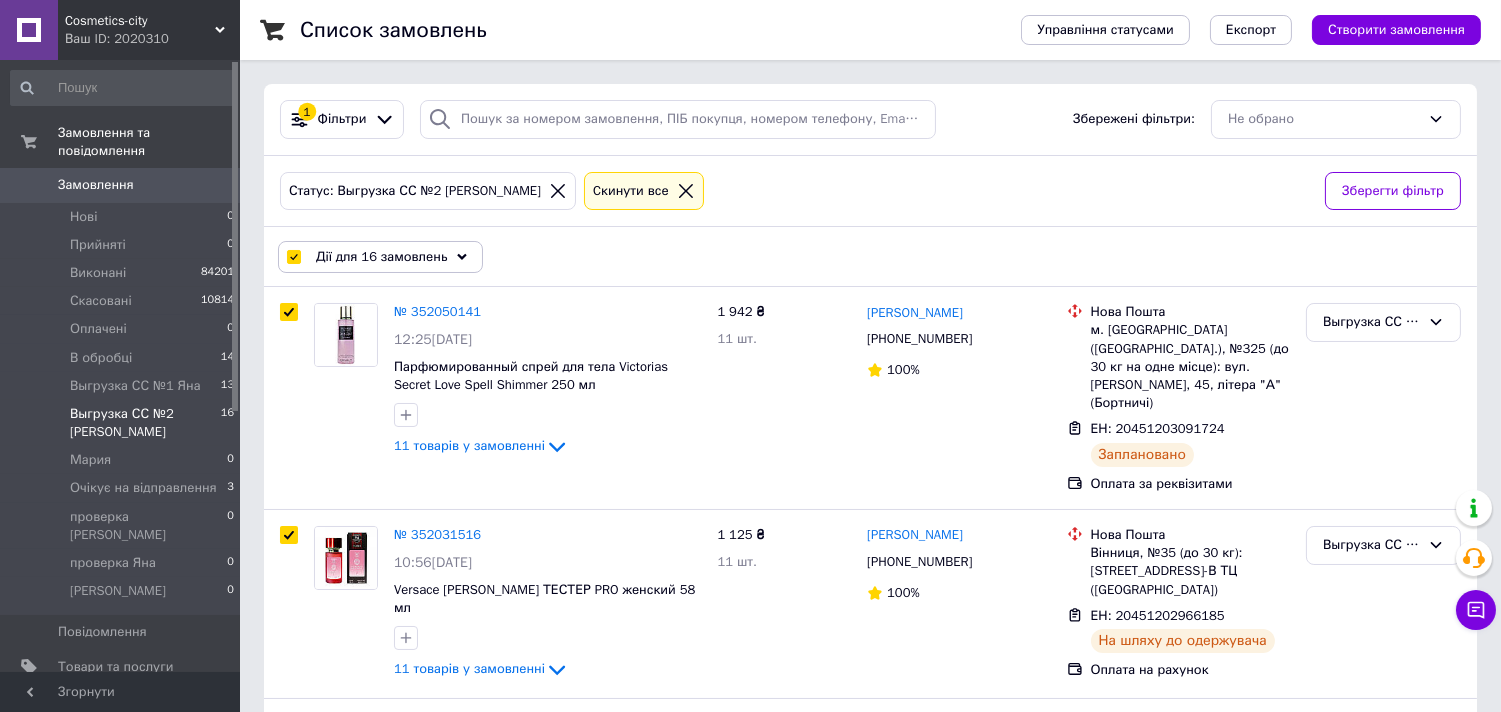 click on "Дії для 16 замовлень" at bounding box center (380, 257) 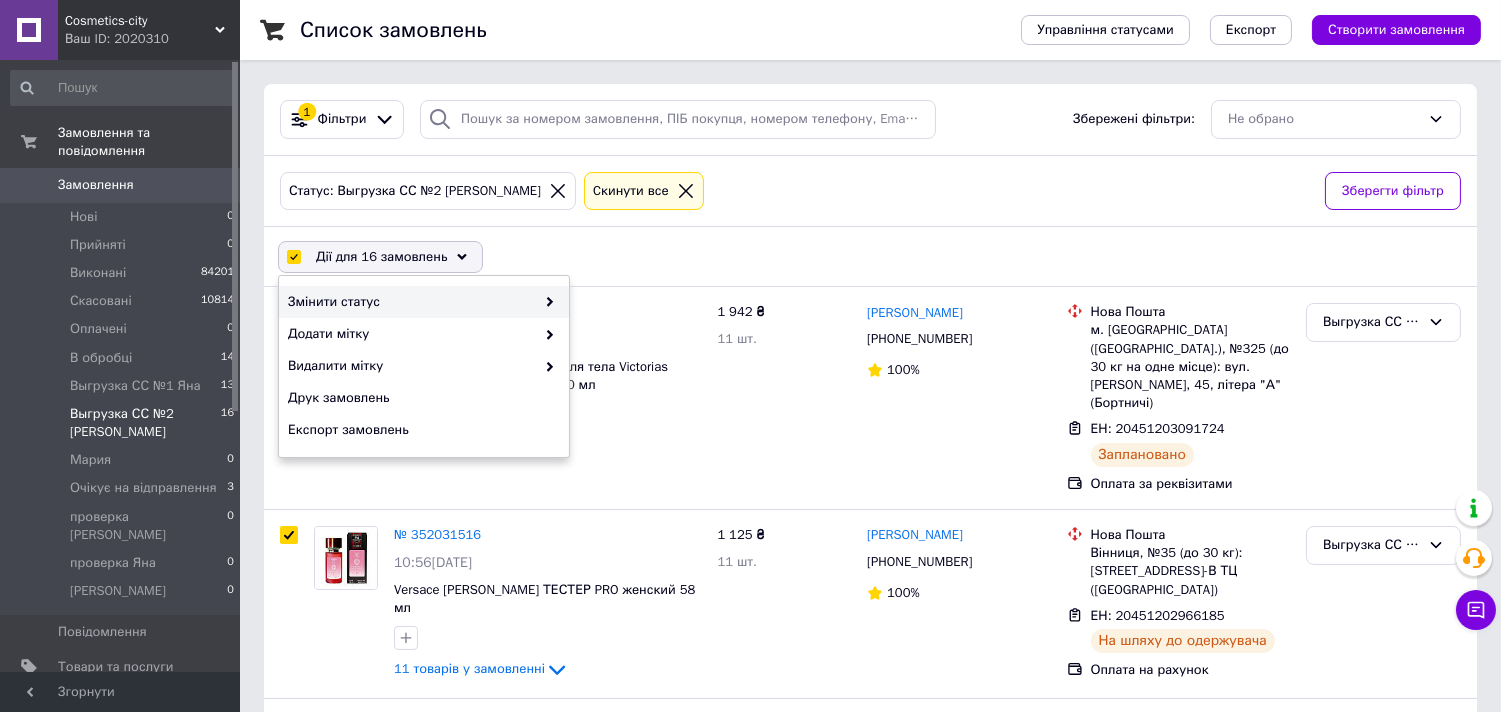 click on "Змінити статус" at bounding box center [424, 302] 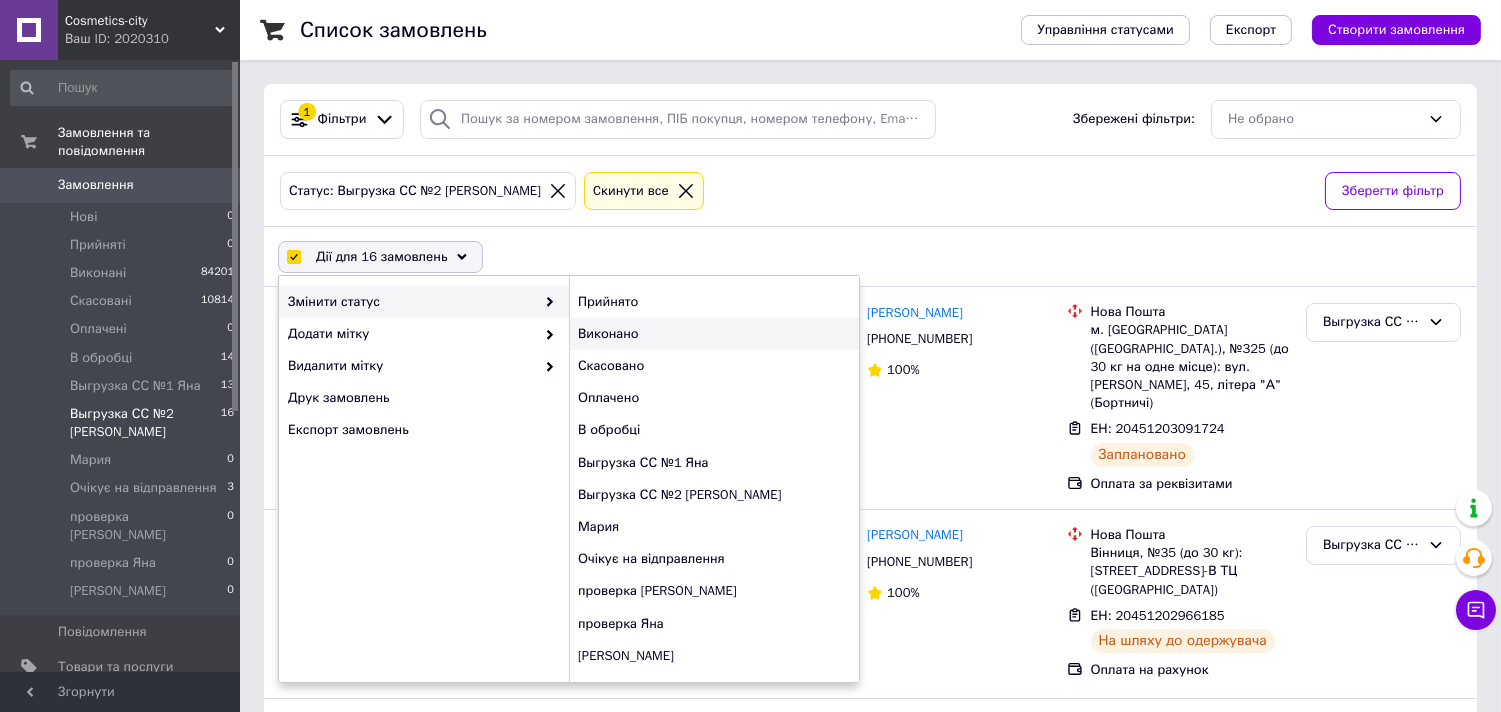 click on "Виконано" at bounding box center (714, 334) 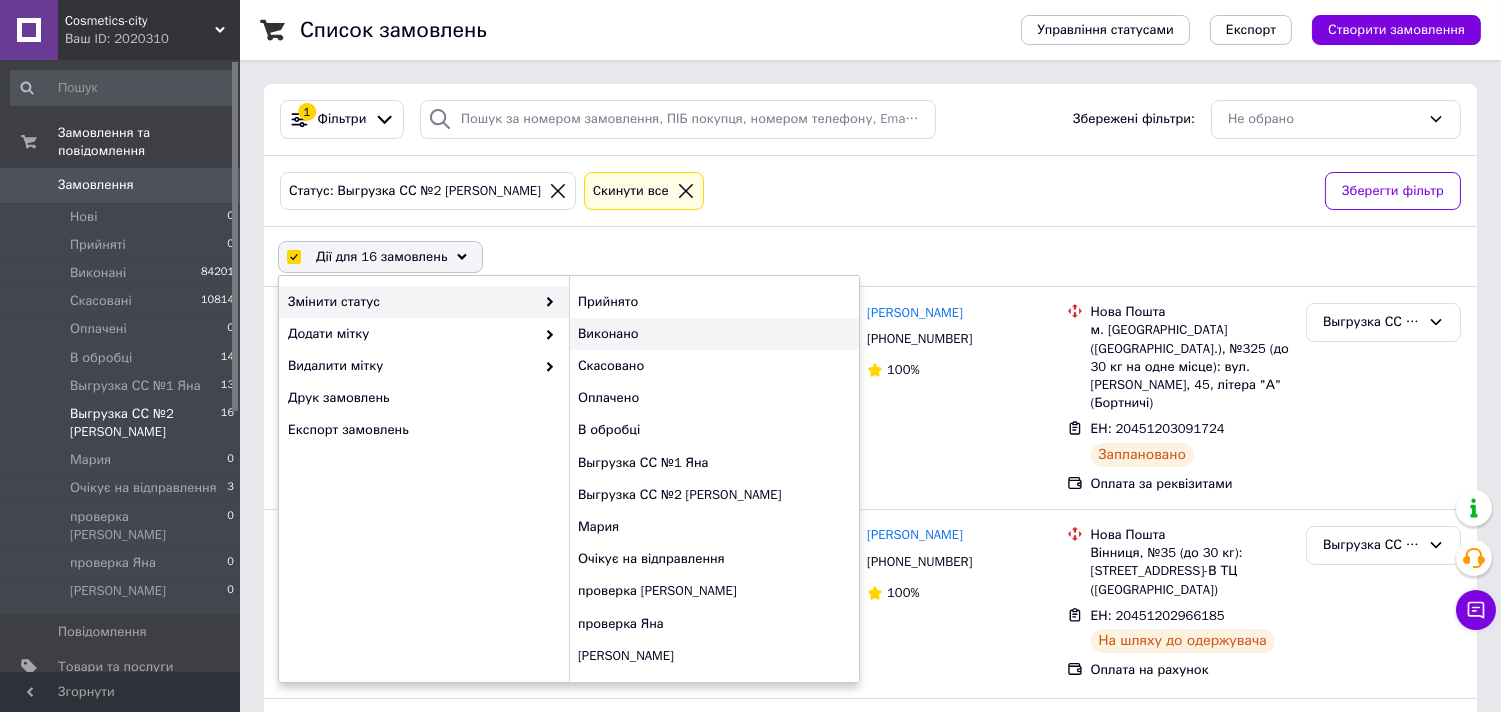 checkbox on "false" 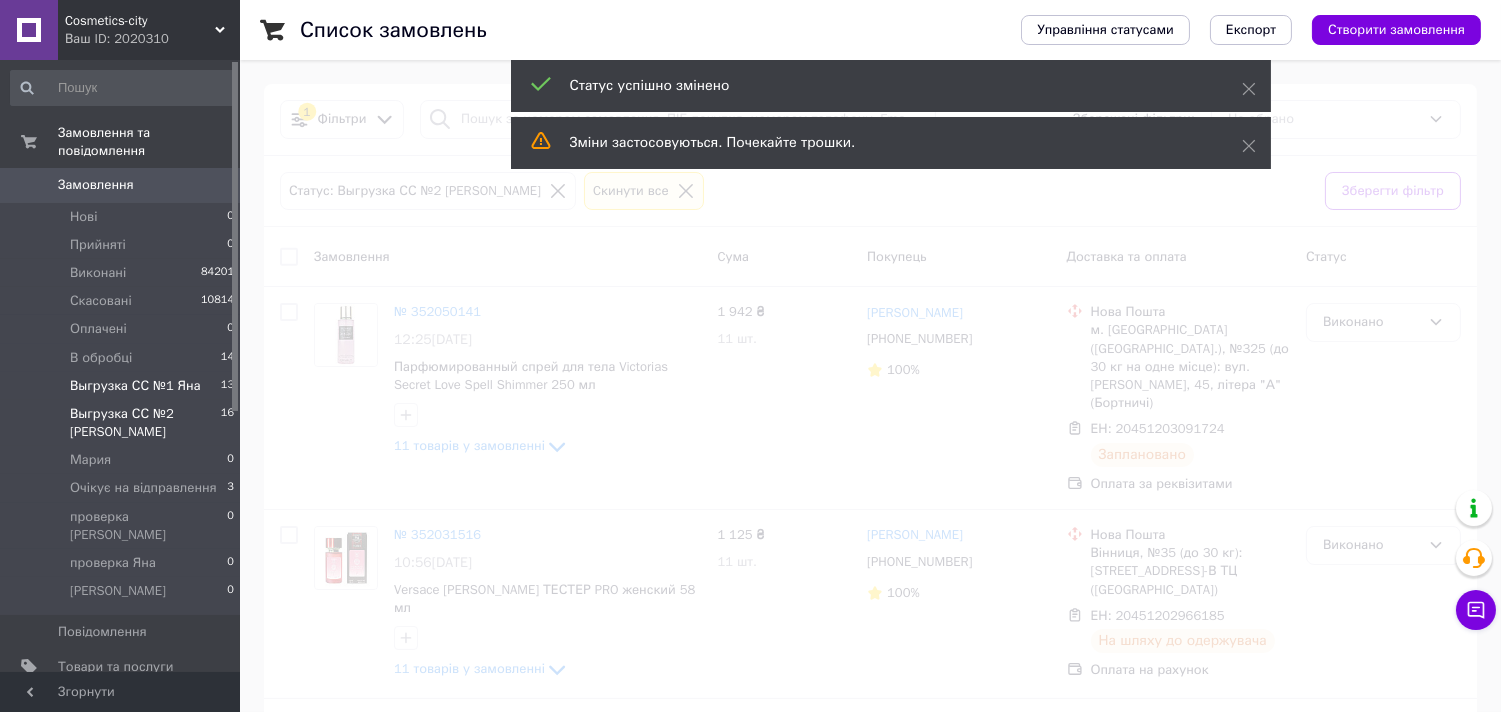 click on "Выгрузка СС №1 Яна 13" at bounding box center [123, 386] 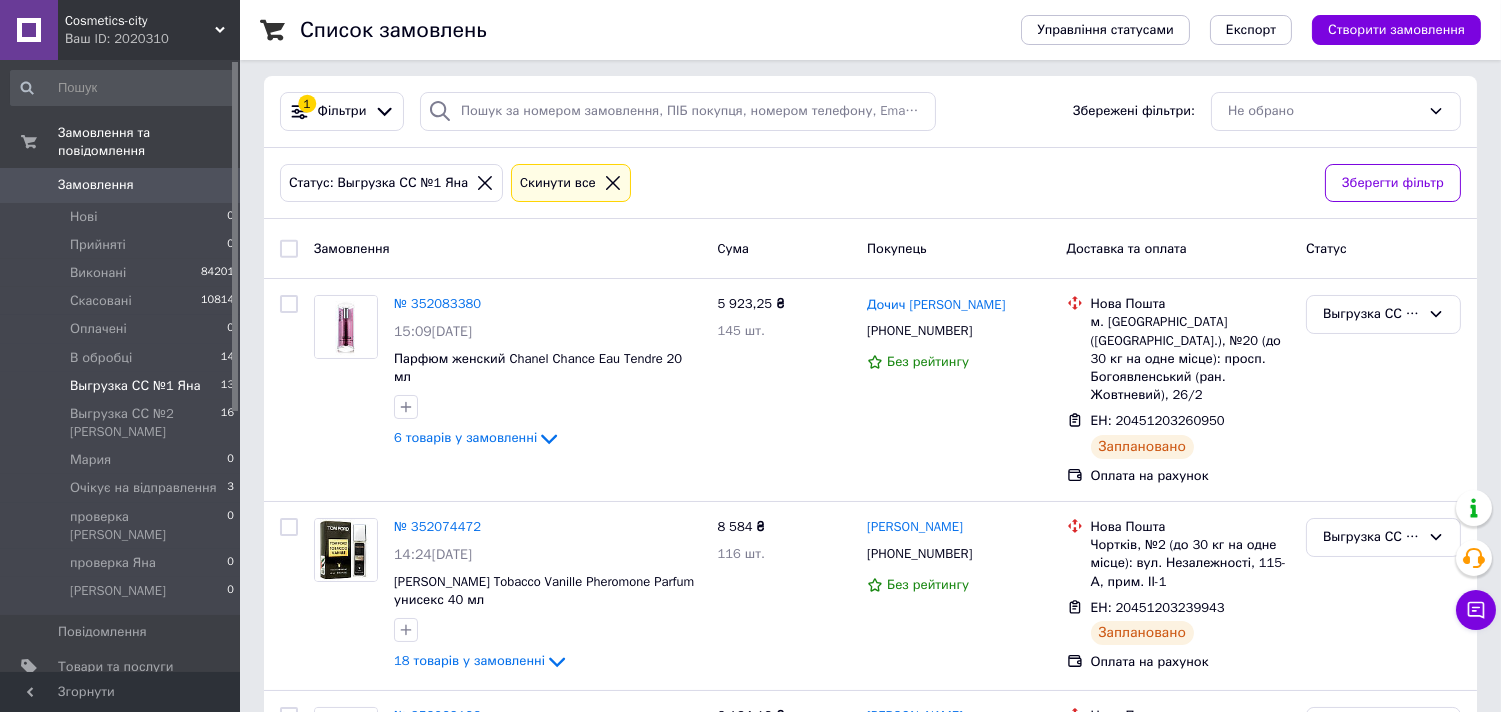 scroll, scrollTop: 0, scrollLeft: 0, axis: both 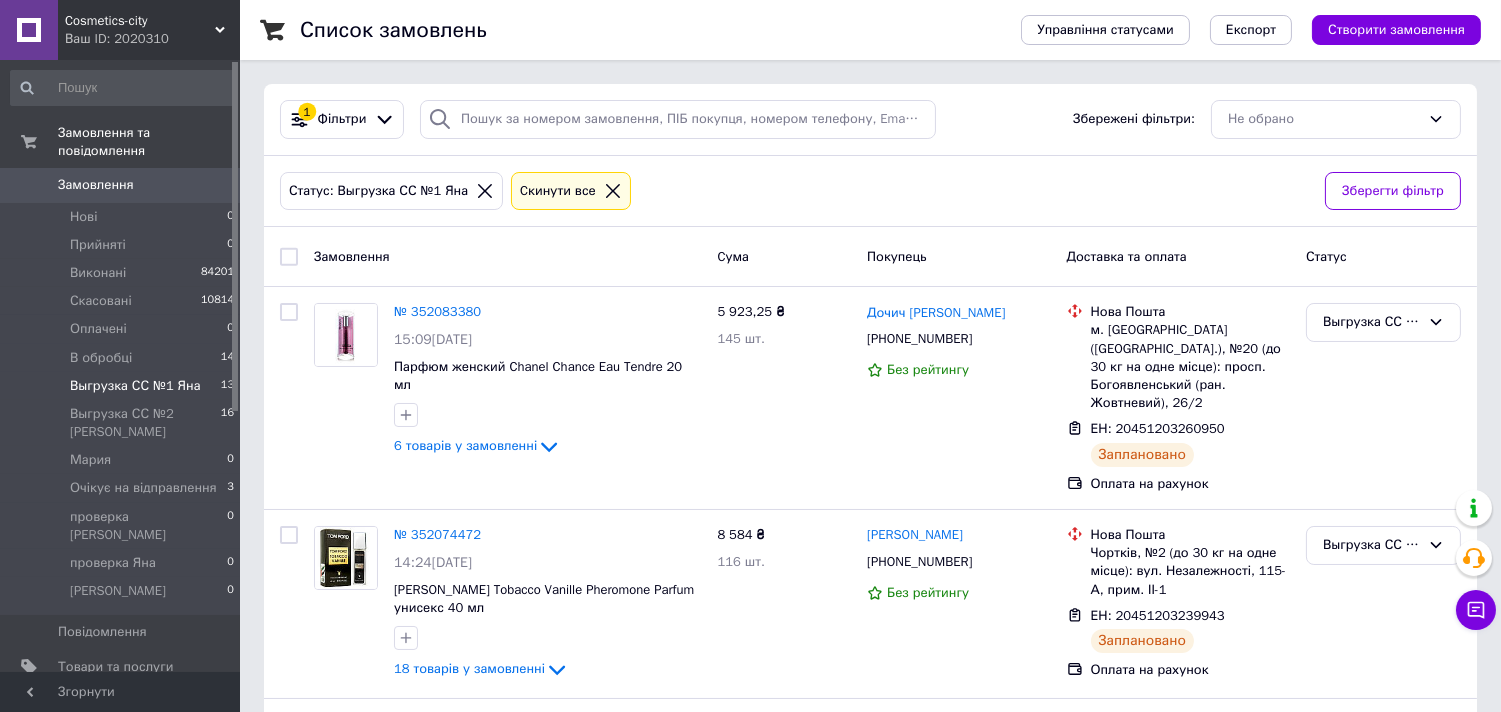 click at bounding box center [289, 257] 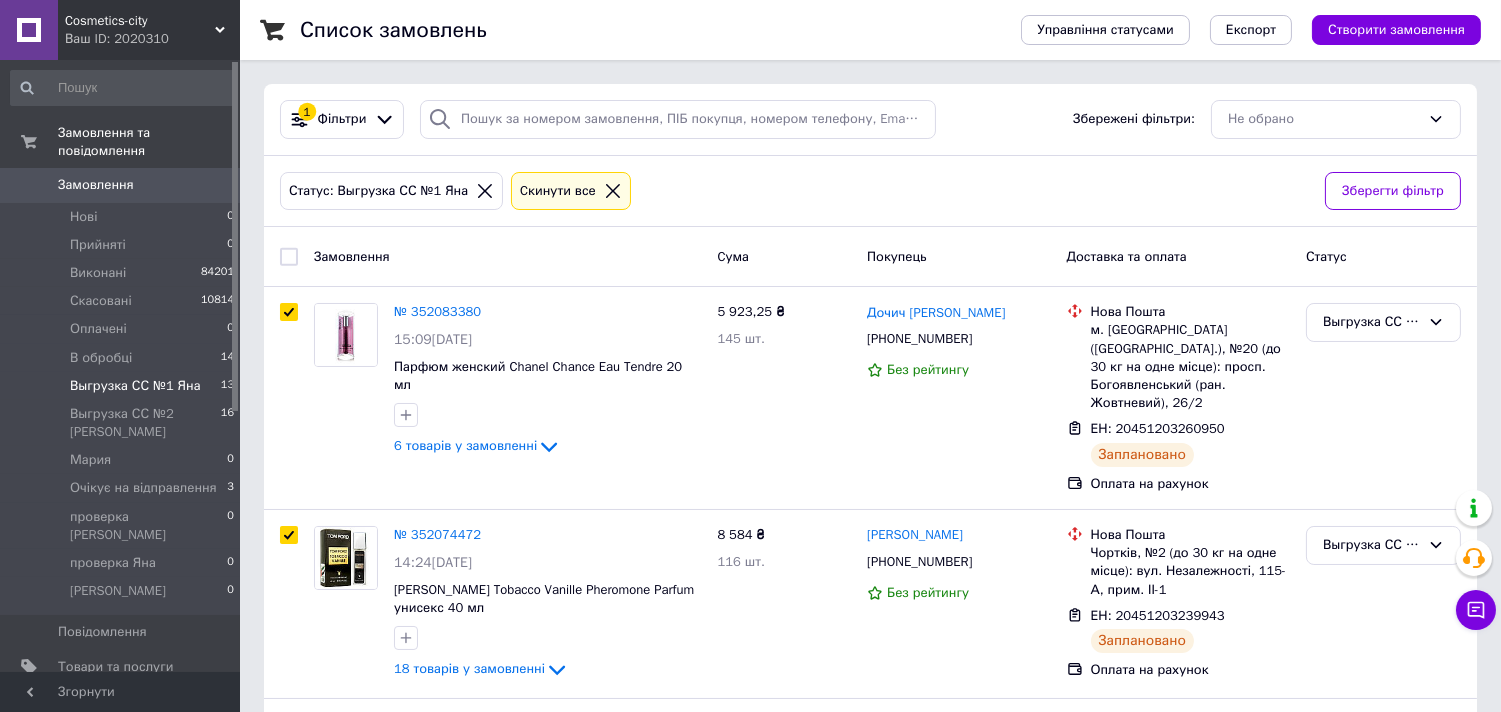 checkbox on "true" 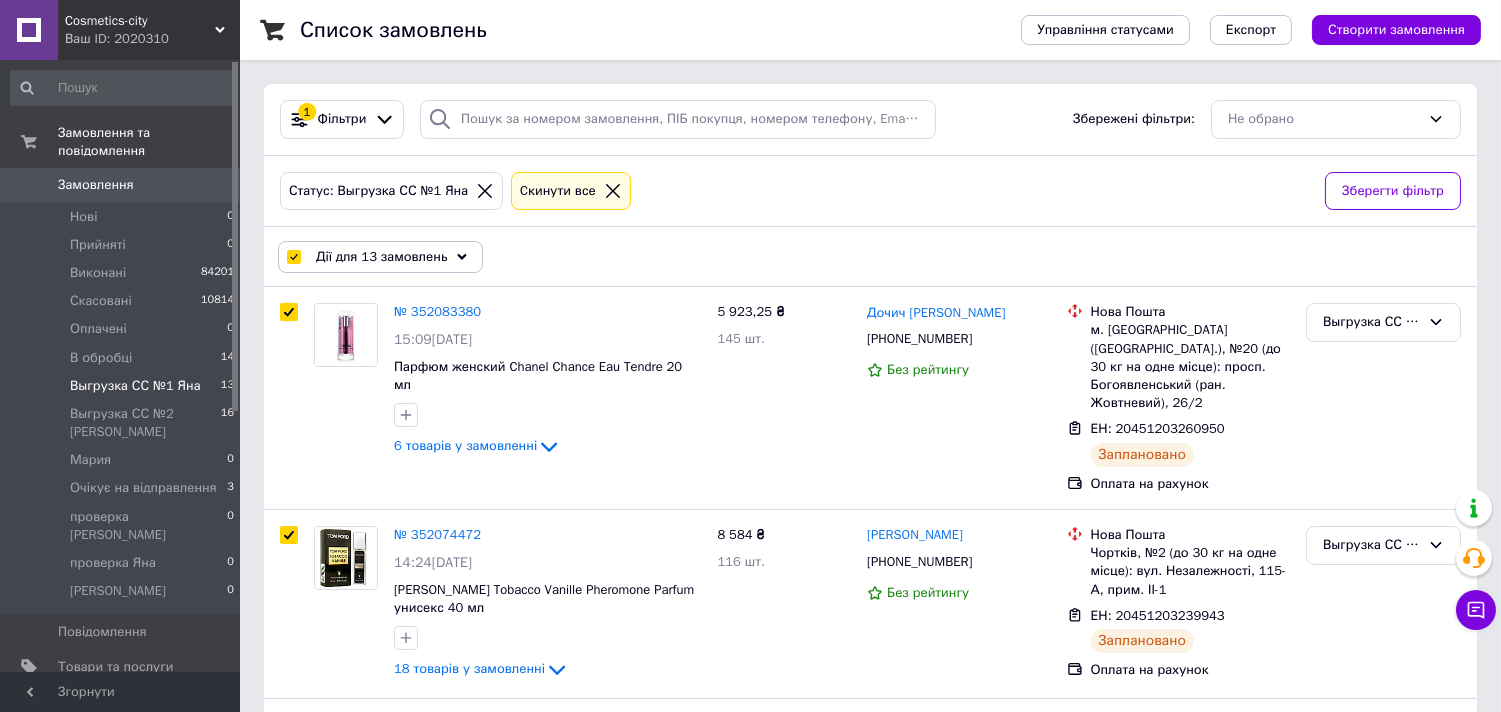 click on "Дії для 13 замовлень" at bounding box center (381, 257) 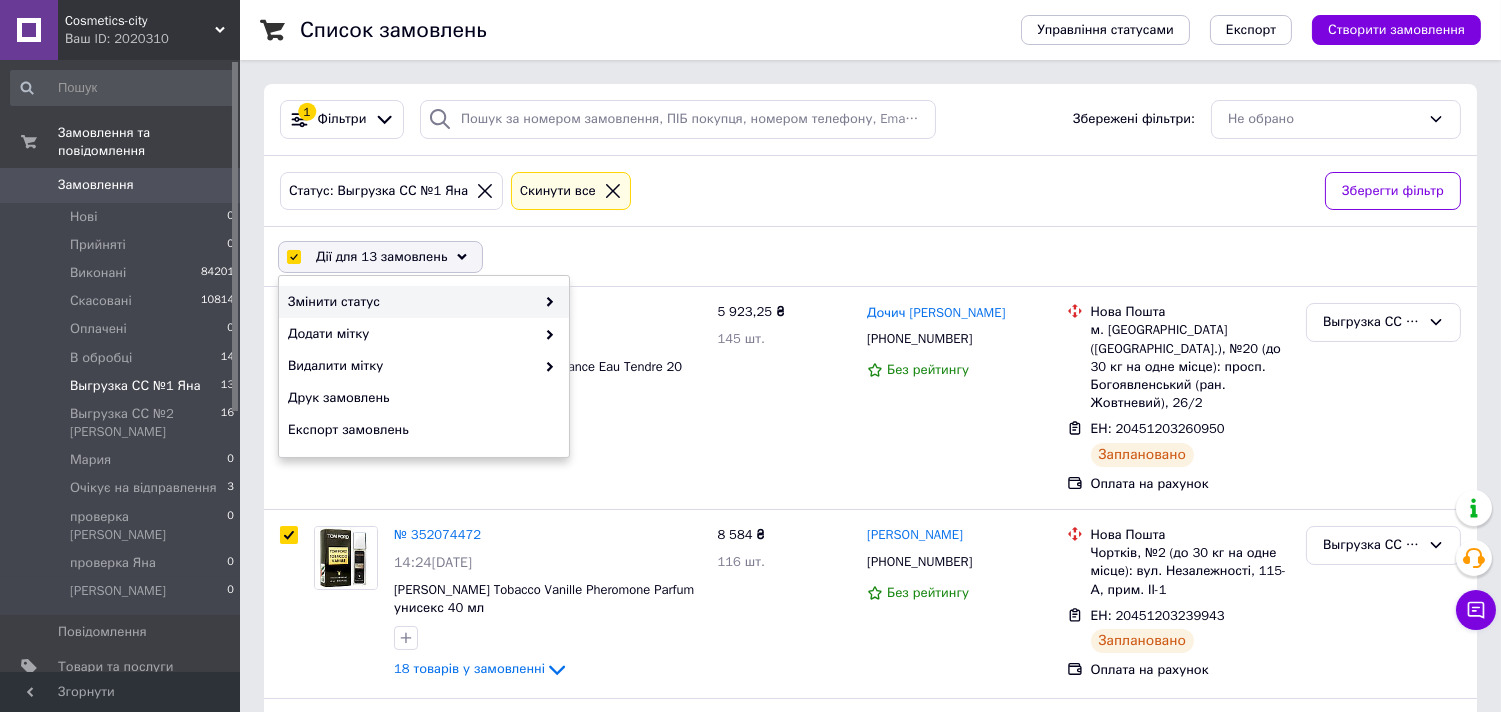 click on "Змінити статус" at bounding box center [421, 302] 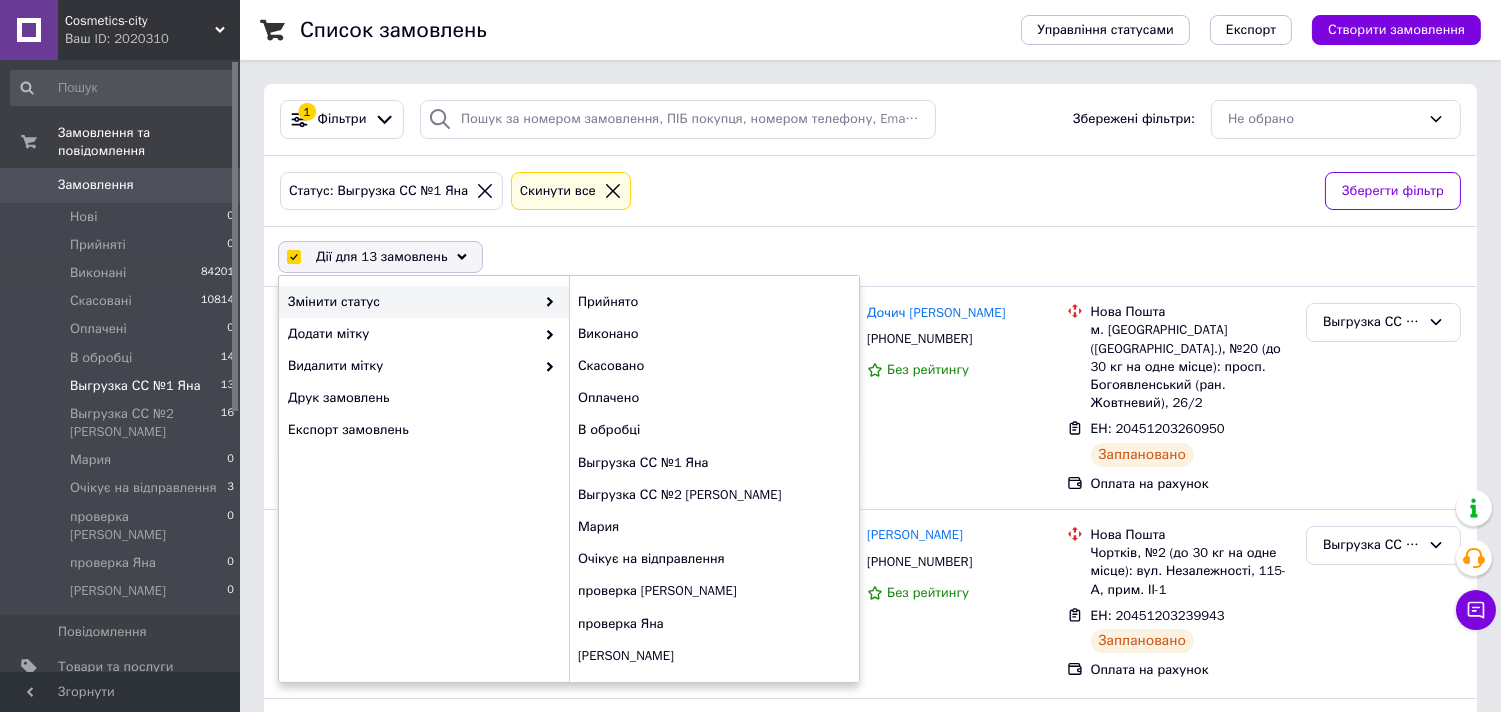 click at bounding box center [545, 302] 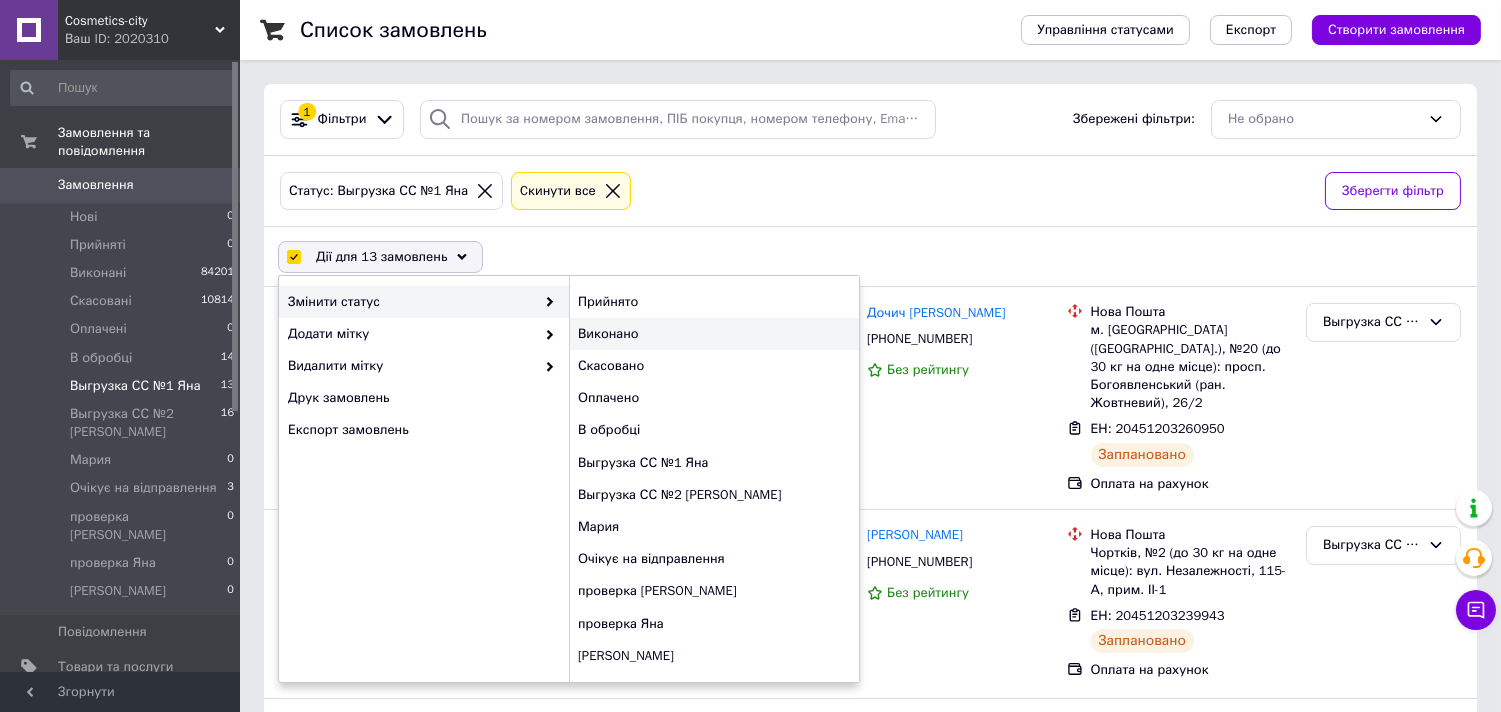 click on "Виконано" at bounding box center [714, 334] 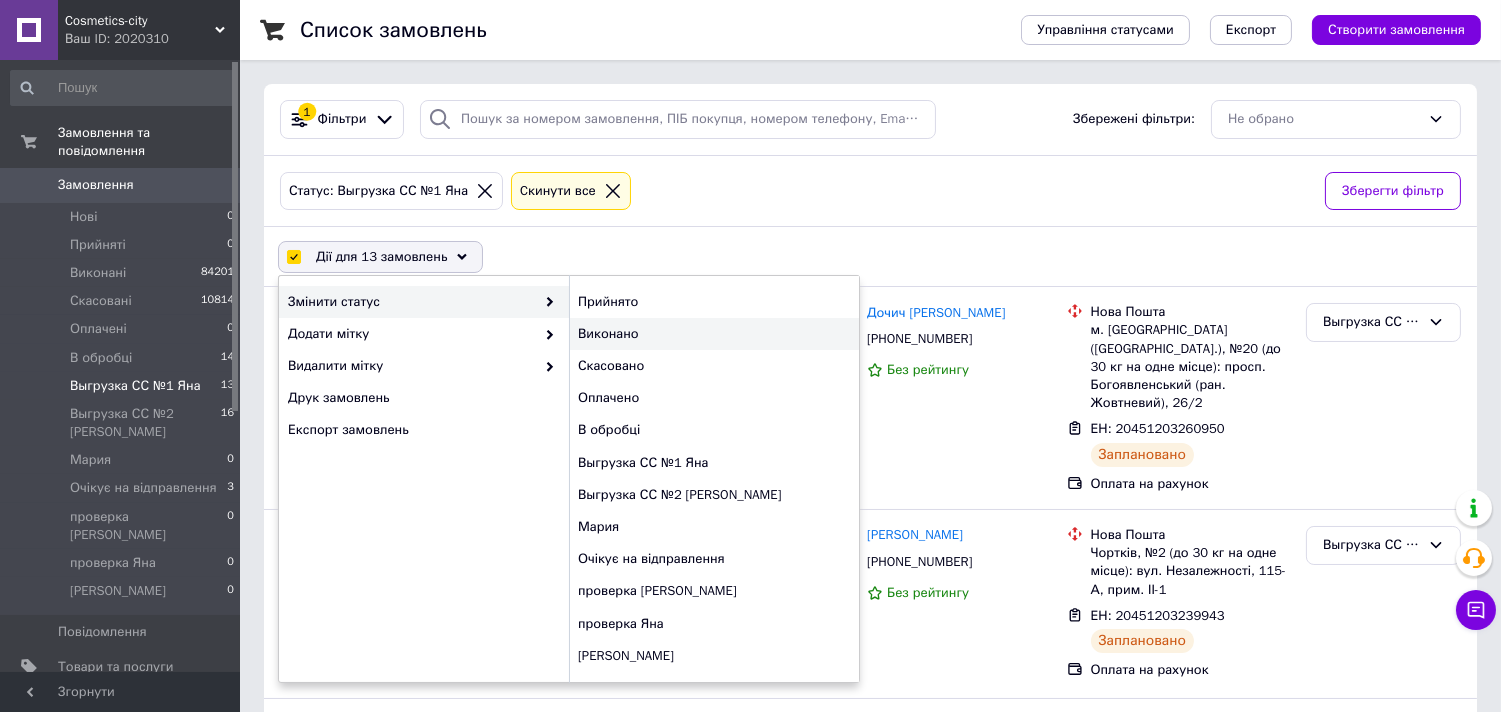 checkbox on "false" 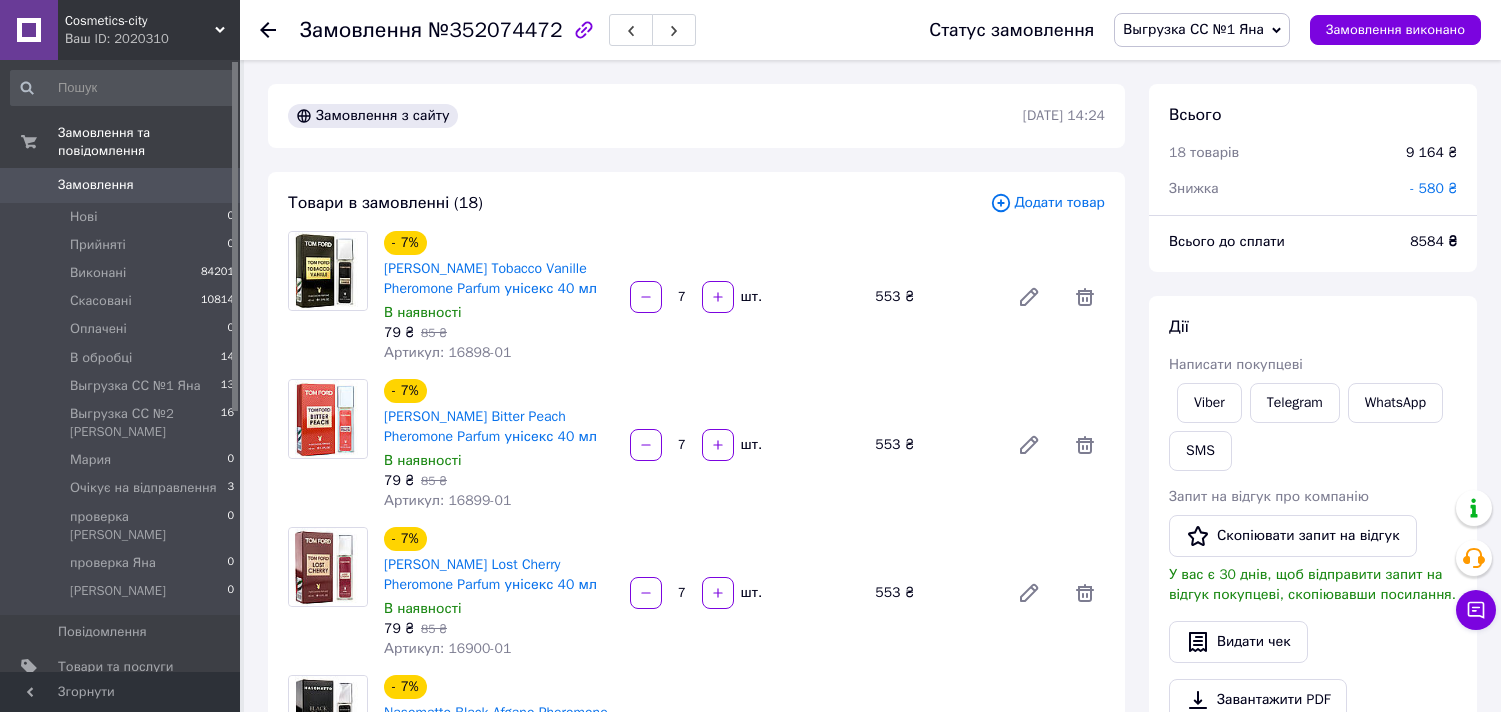 scroll, scrollTop: 0, scrollLeft: 0, axis: both 